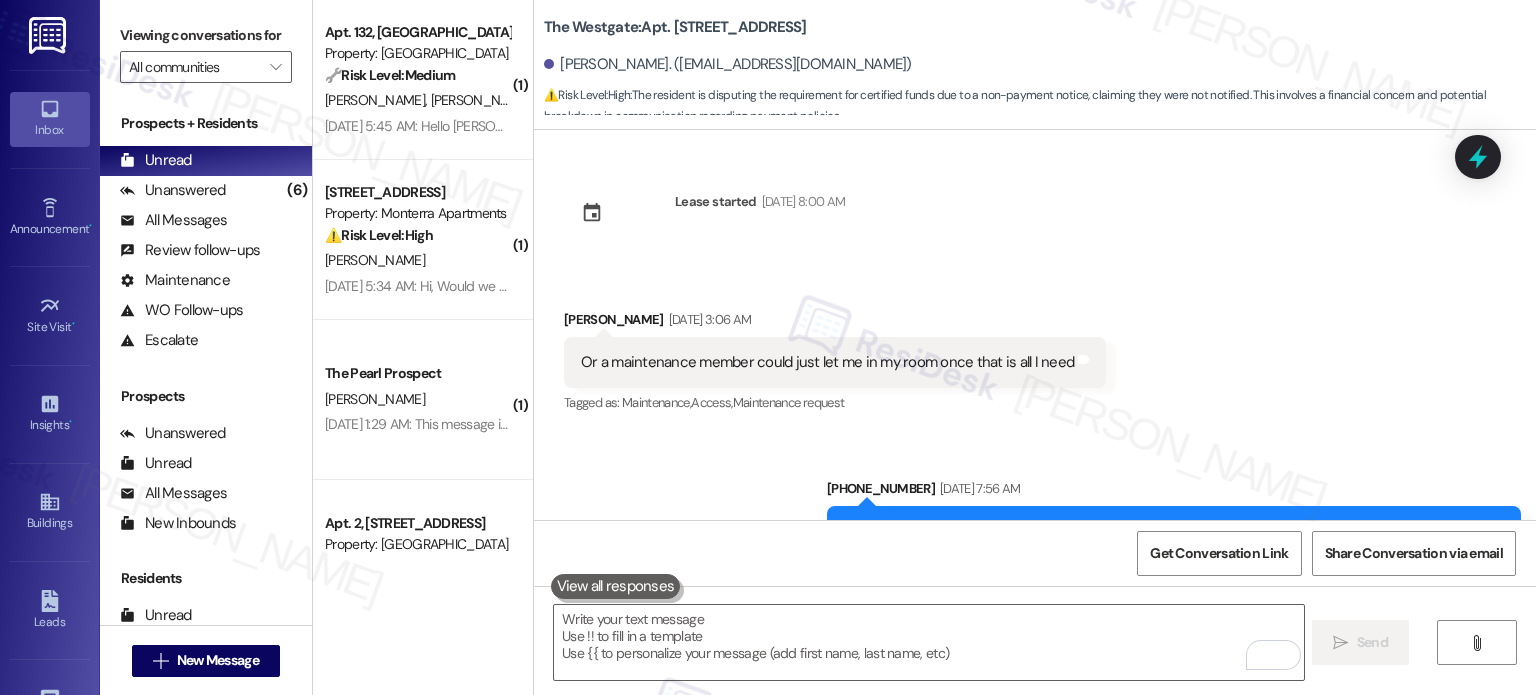 scroll, scrollTop: 0, scrollLeft: 0, axis: both 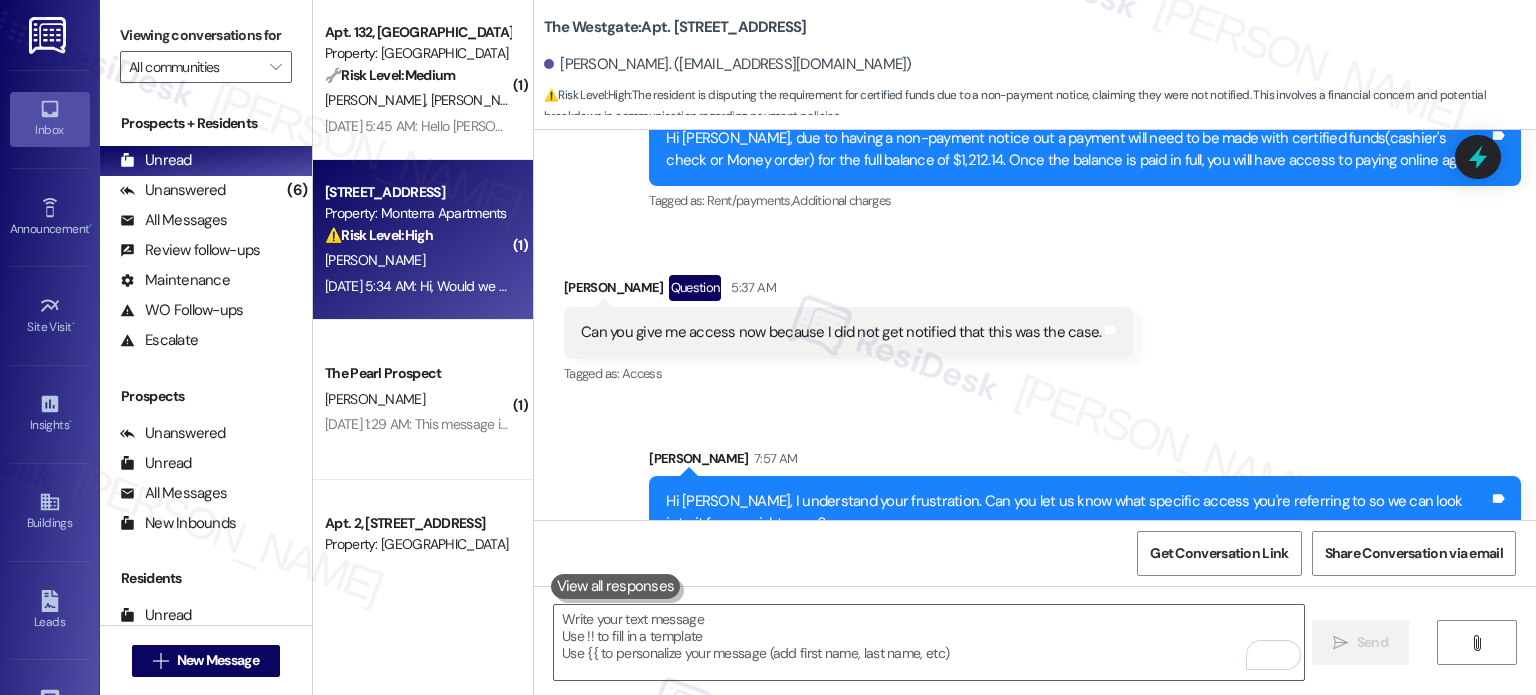 click on "[PERSON_NAME]" at bounding box center [417, 260] 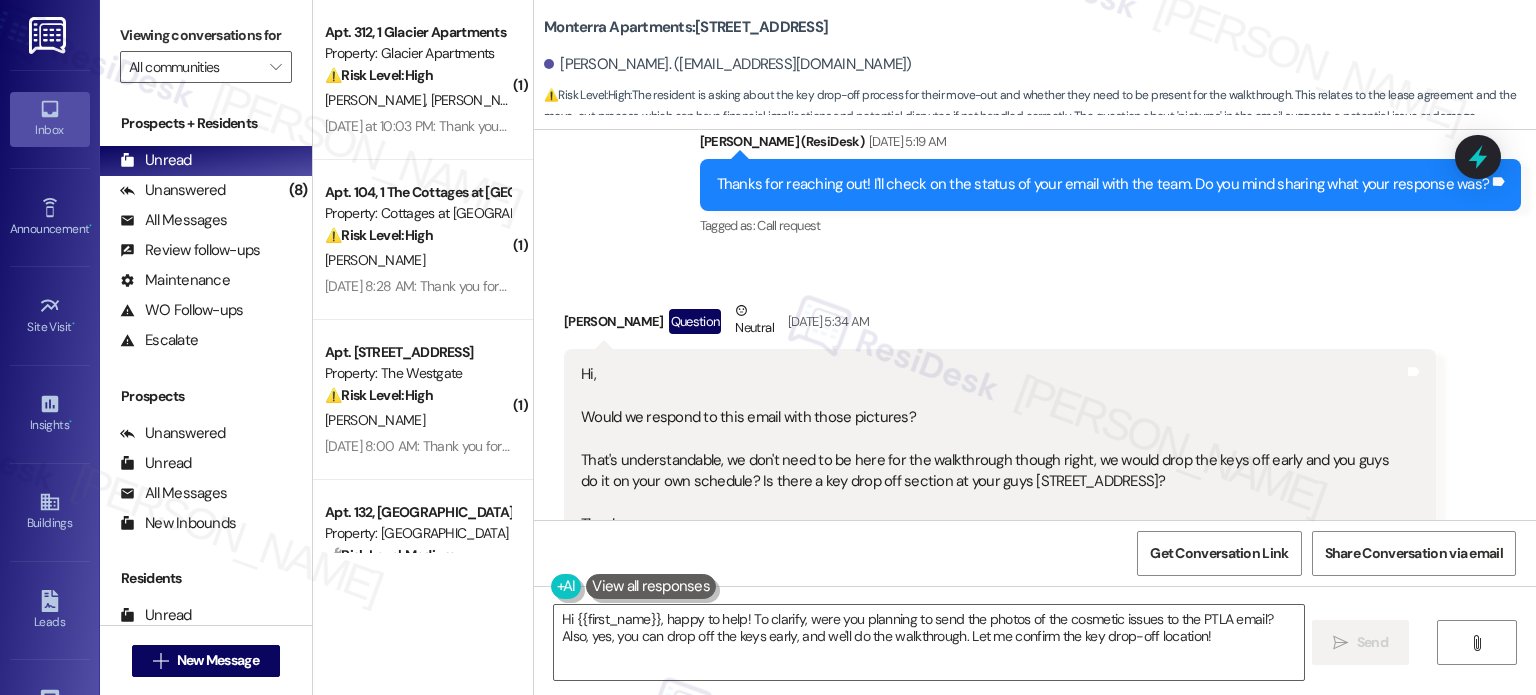 scroll, scrollTop: 3183, scrollLeft: 0, axis: vertical 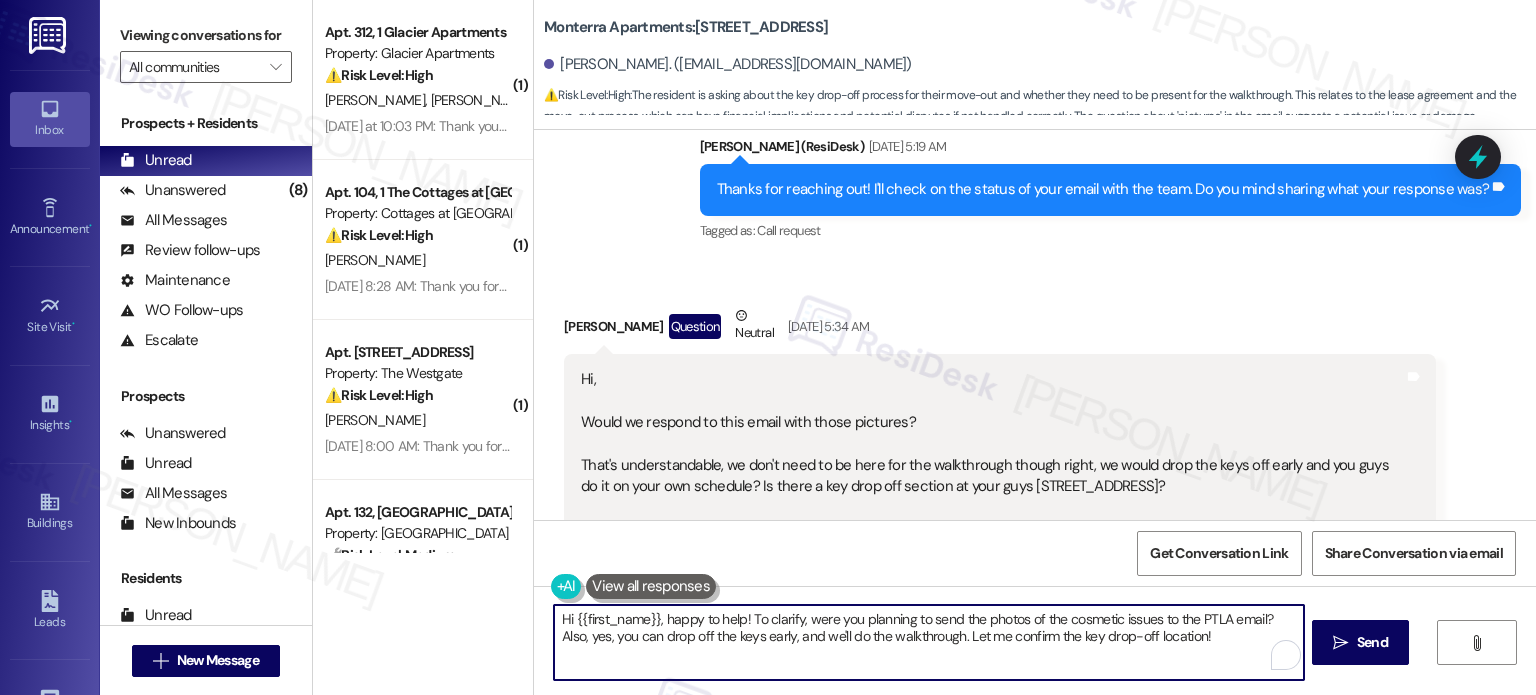 drag, startPoint x: 655, startPoint y: 620, endPoint x: 1253, endPoint y: 700, distance: 603.32745 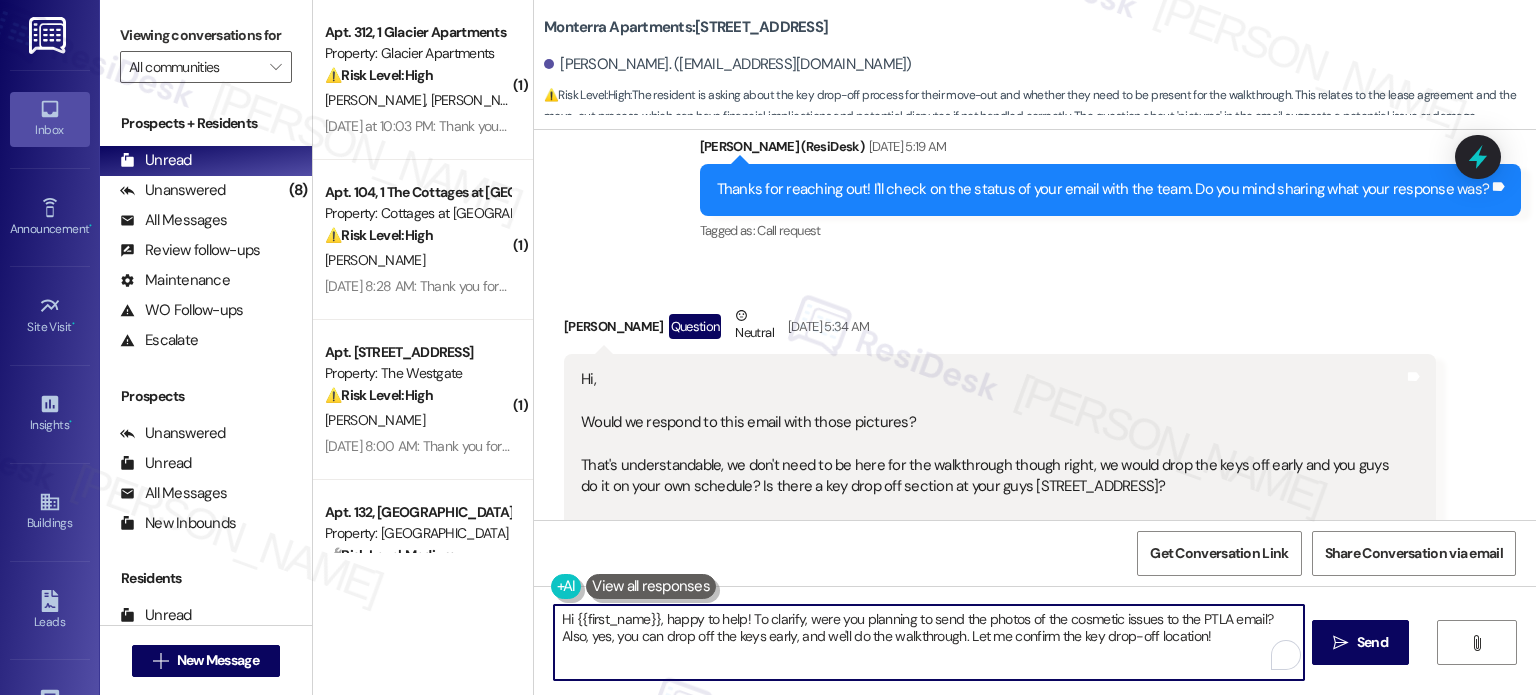 click on "Inbox   Go to Inbox Announcement   • Send A Text Announcement Site Visit   • Go to Site Visit Insights   • Go to Insights Buildings   Go to Buildings Leads   Go to Leads Templates   • Go to Templates Account   Go to Account Support   Go to Support Viewing conversations for All communities  Prospects + Residents Unread (0) Unread: Any message you haven't read yet will show up here Unanswered (8) Unanswered: ResiDesk identifies open questions and unanswered conversations so you can respond to them. All Messages (undefined) All Messages: This is your inbox. All of your tenant messages will show up here. Review follow-ups (undefined) Review follow-ups: [PERSON_NAME] identifies open review candidates and conversations so you can respond to them. Maintenance (undefined) Maintenance: ResiDesk identifies conversations around maintenance or work orders from the last 14 days so you can respond to them. WO Follow-ups (undefined) Escalate (undefined) Prospects Unanswered (0) Unread (0) All Messages (undefined) (0)" at bounding box center (768, 347) 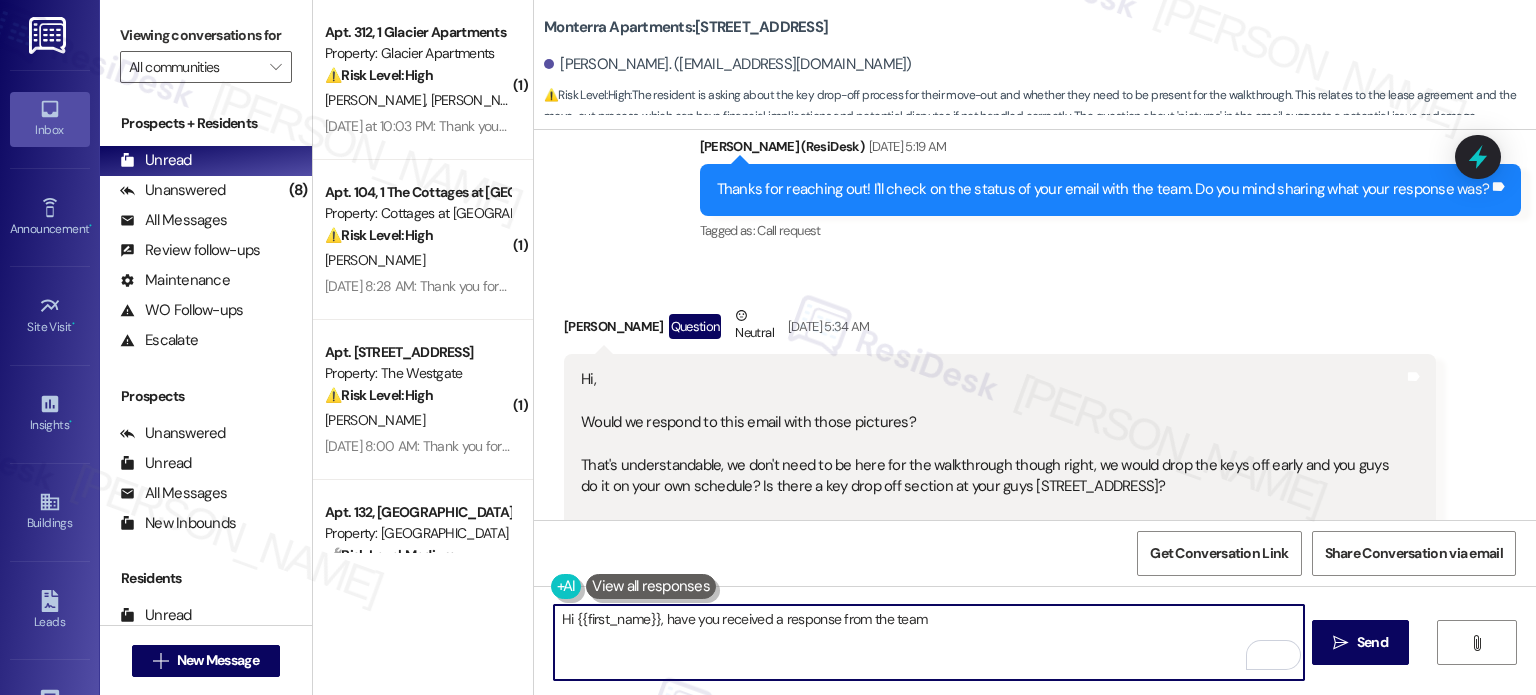 click on "Hi {{first_name}}, have you received a response from the team" at bounding box center (928, 642) 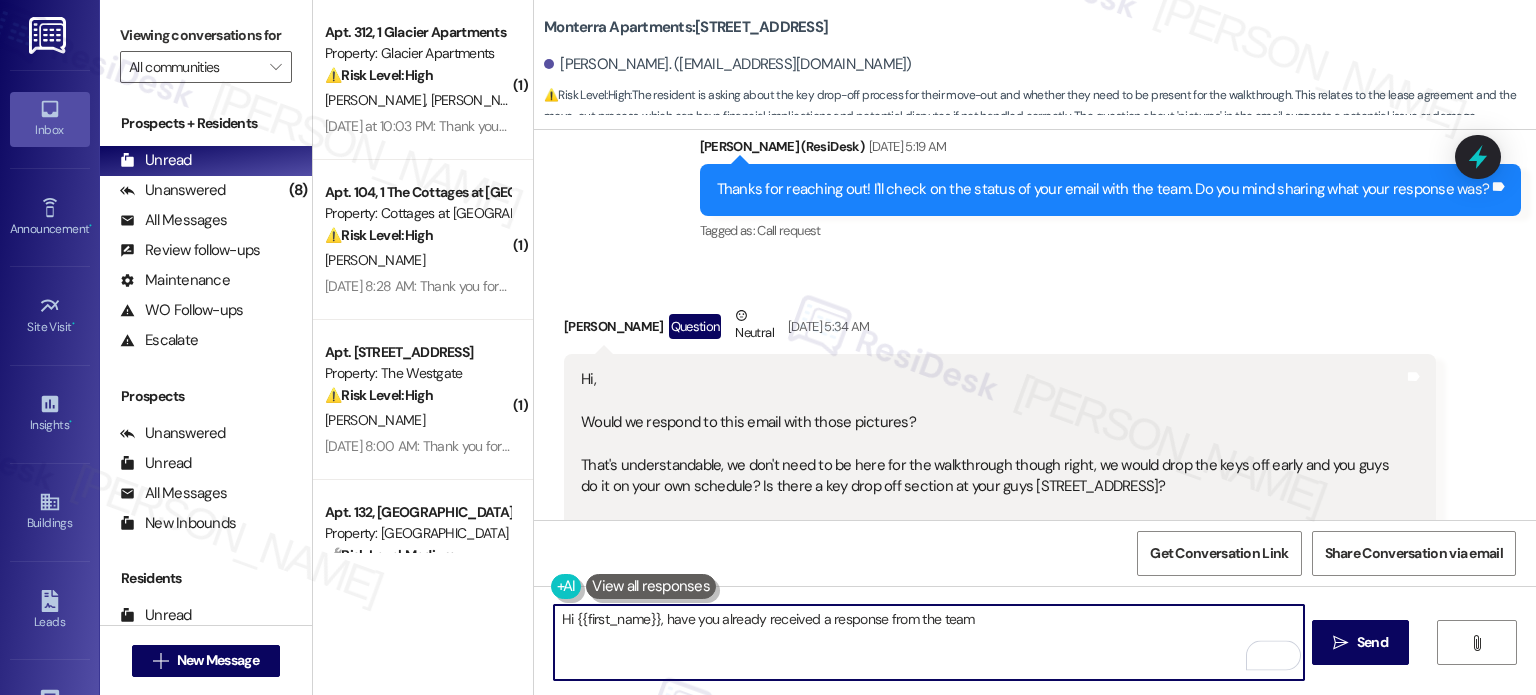 click on "Hi {{first_name}}, have you already received a response from the team" at bounding box center (928, 642) 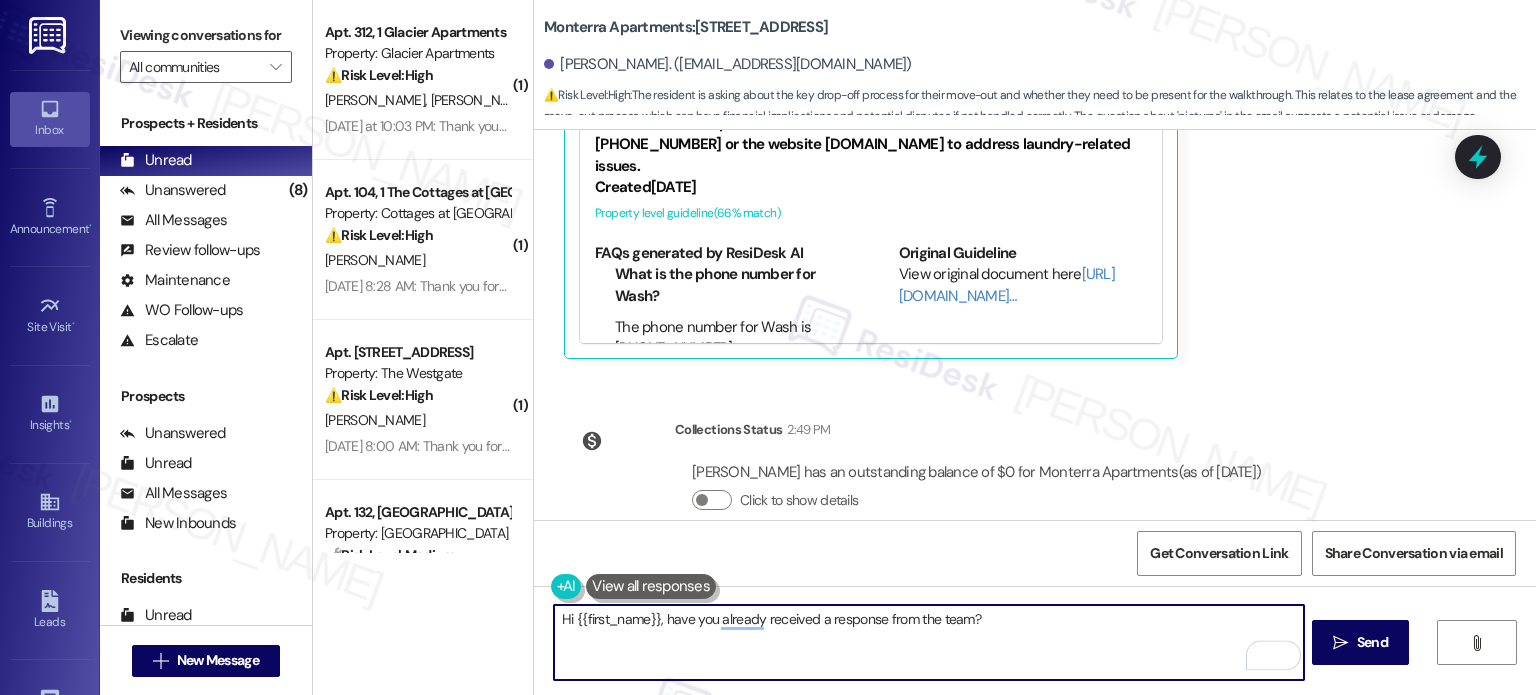 scroll, scrollTop: 3783, scrollLeft: 0, axis: vertical 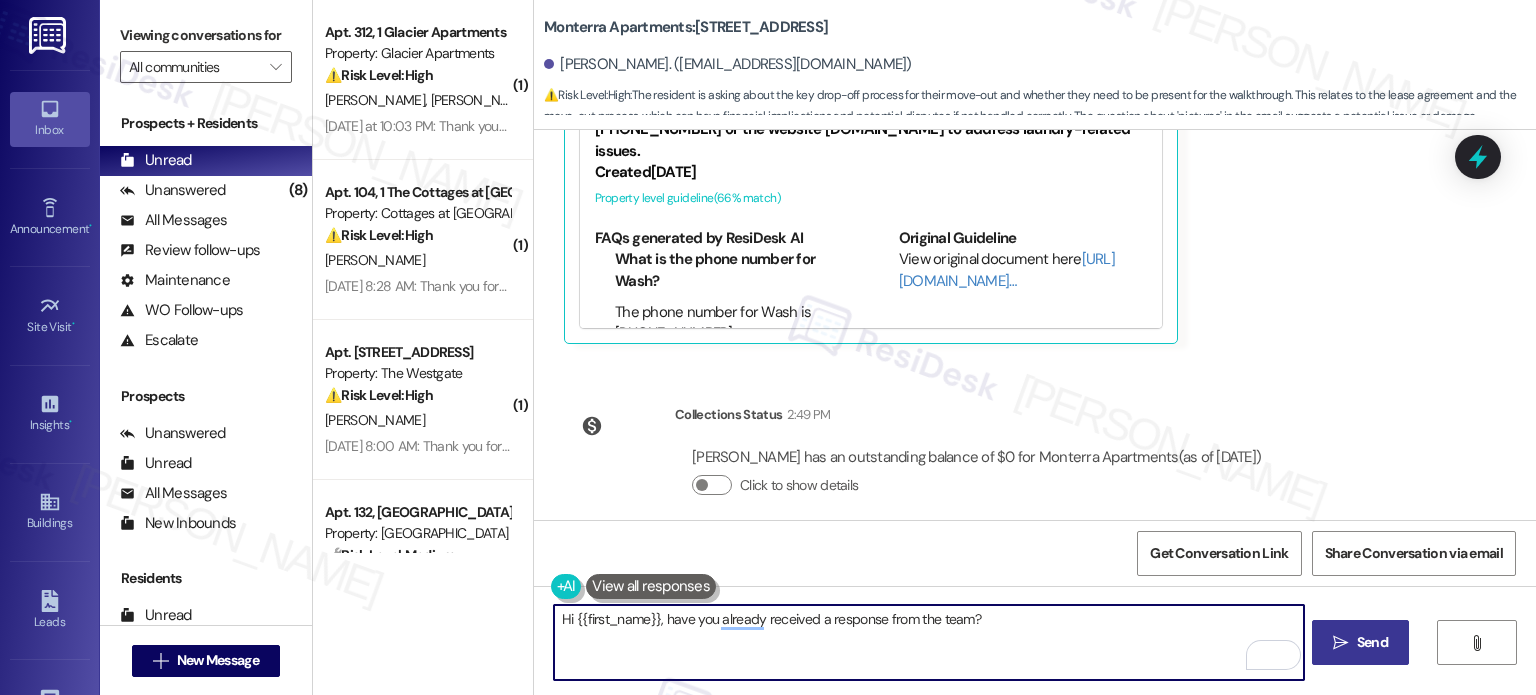 type on "Hi {{first_name}}, have you already received a response from the team?" 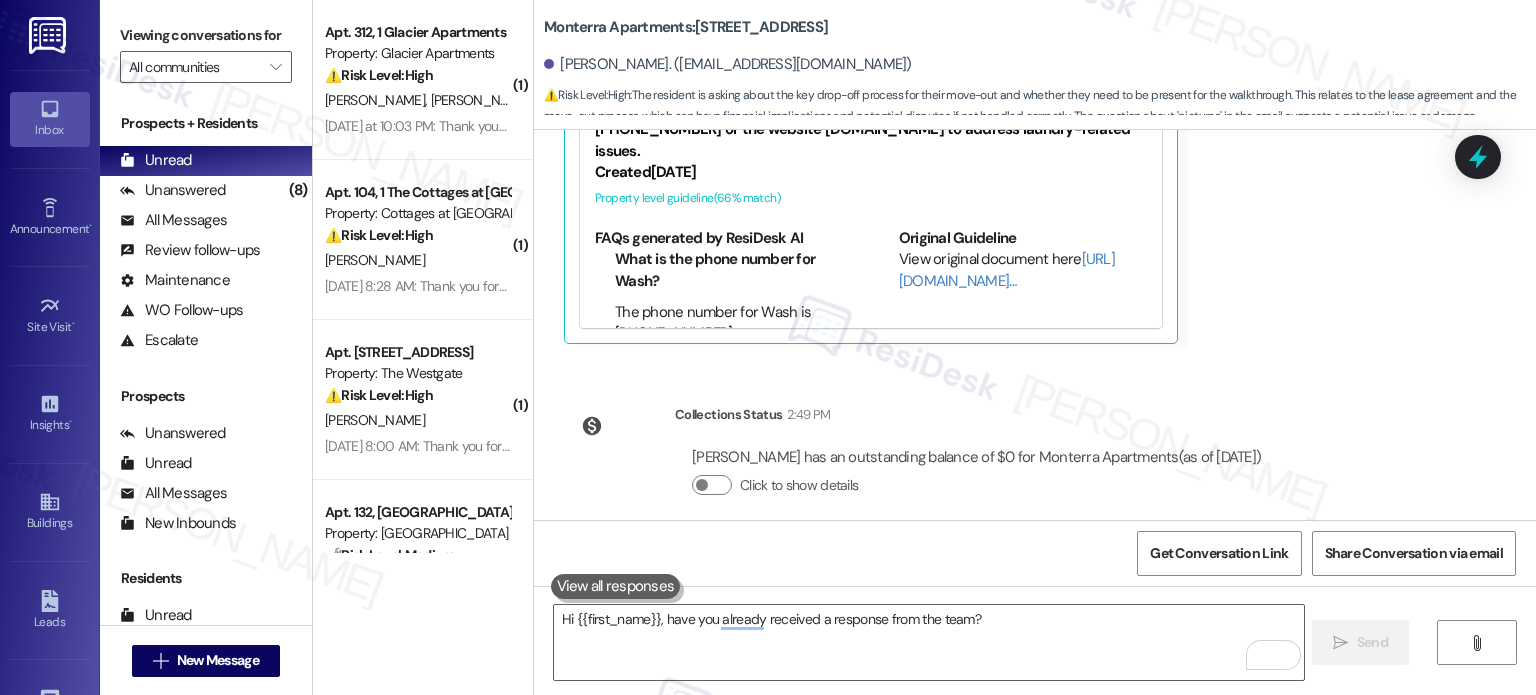 scroll, scrollTop: 3598, scrollLeft: 0, axis: vertical 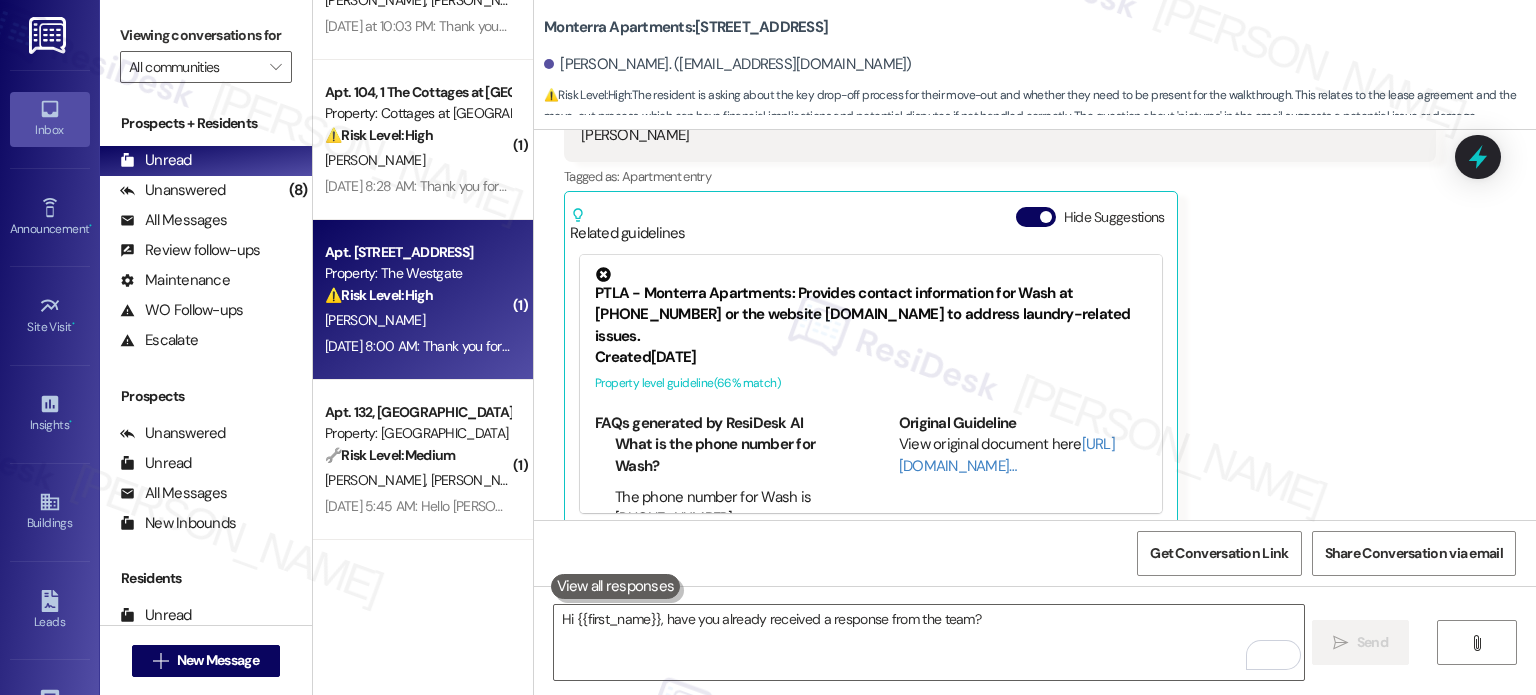 click on "[PERSON_NAME]" at bounding box center [417, 320] 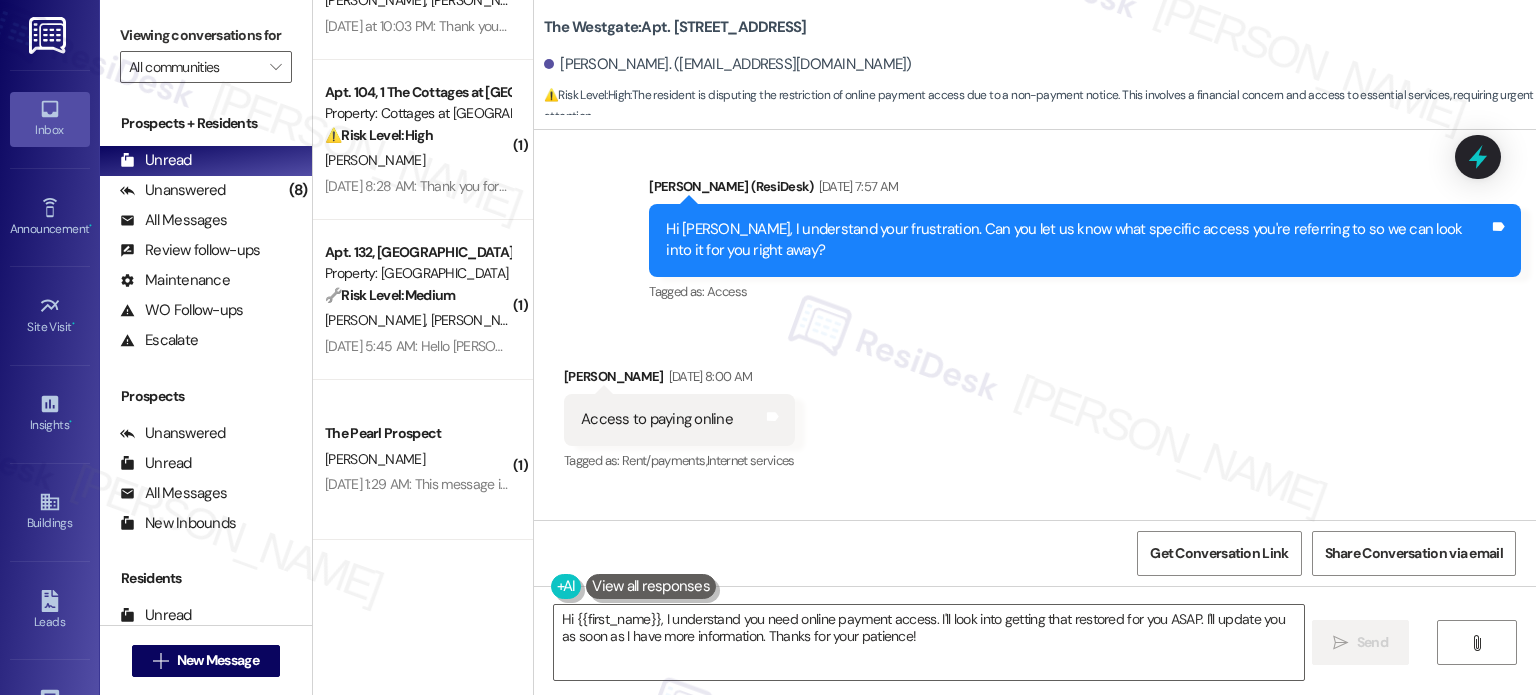 scroll, scrollTop: 4844, scrollLeft: 0, axis: vertical 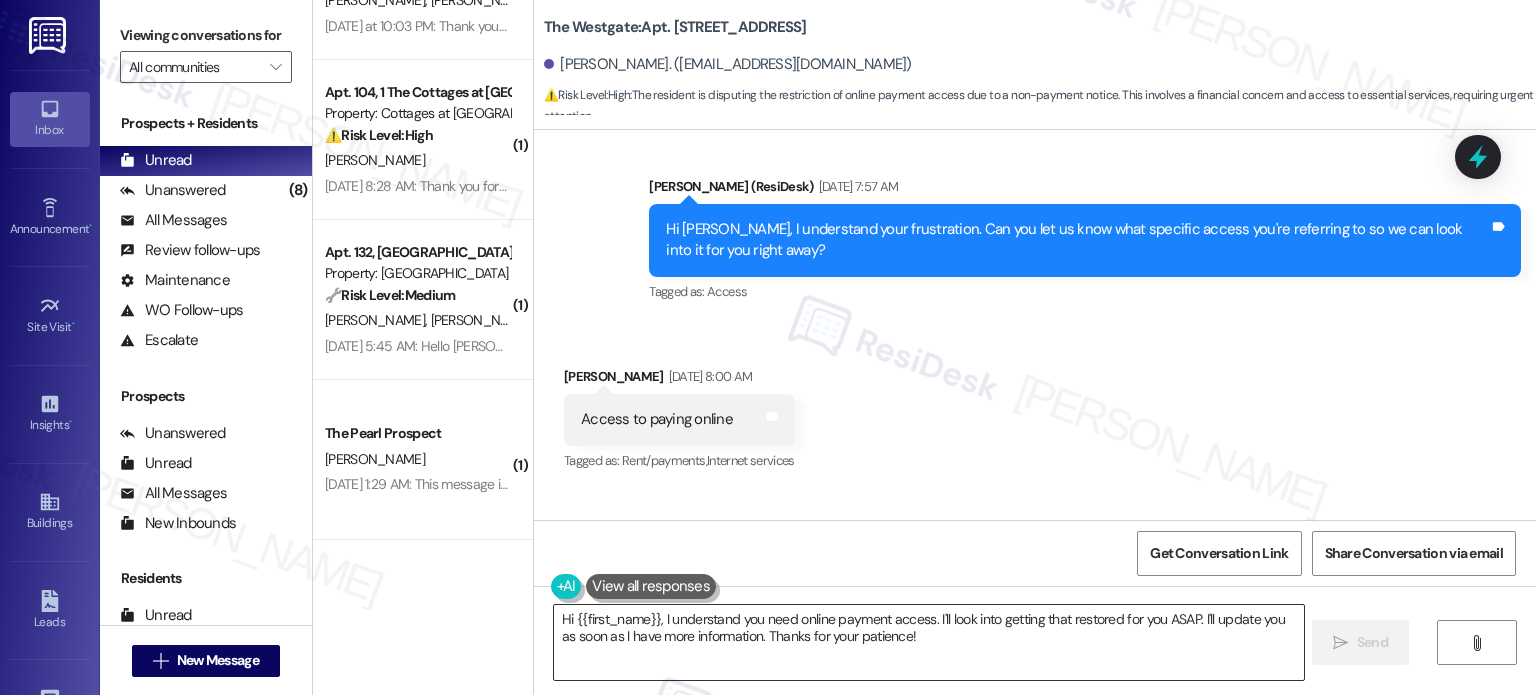 click on "Hi {{first_name}}, I understand you need online payment access. I'll look into getting that restored for you ASAP. I'll update you as soon as I have more information. Thanks for your patience!" at bounding box center [928, 642] 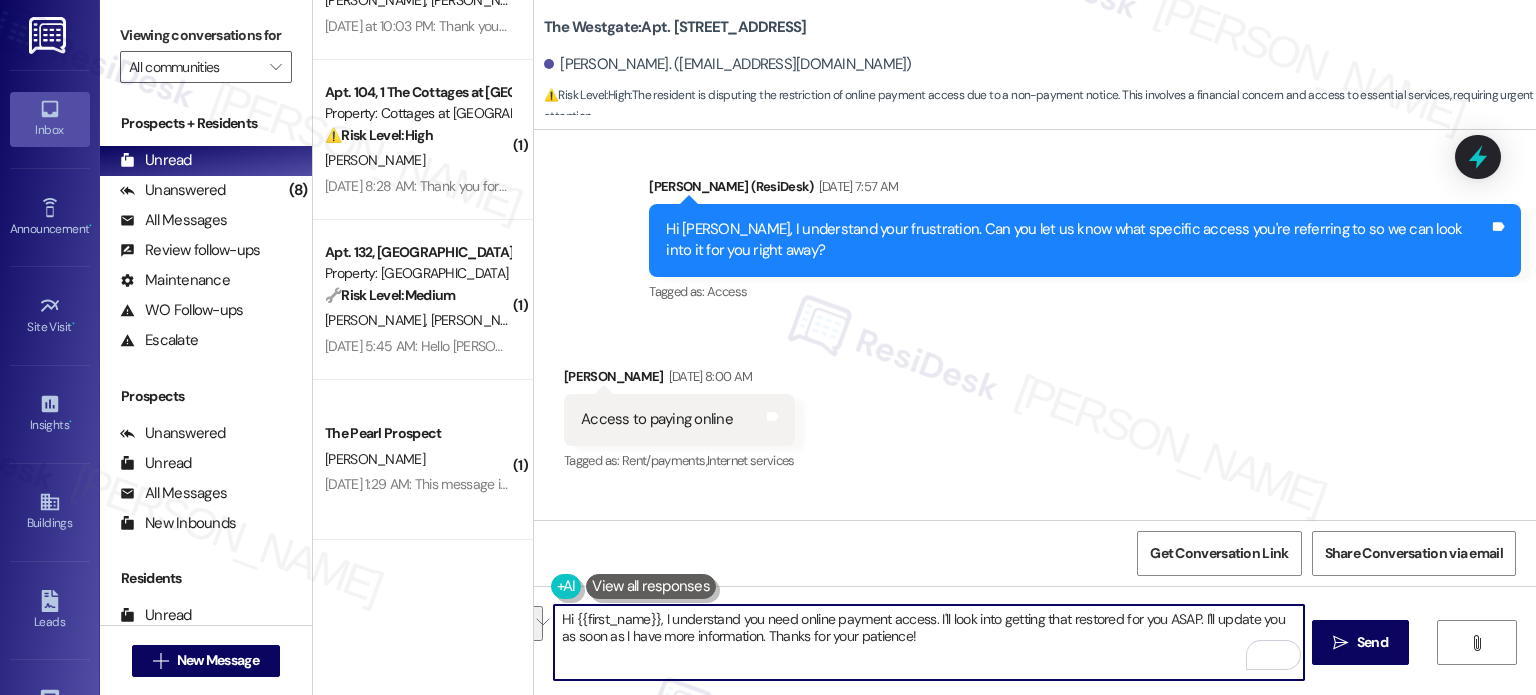 drag, startPoint x: 927, startPoint y: 617, endPoint x: 966, endPoint y: 710, distance: 100.84642 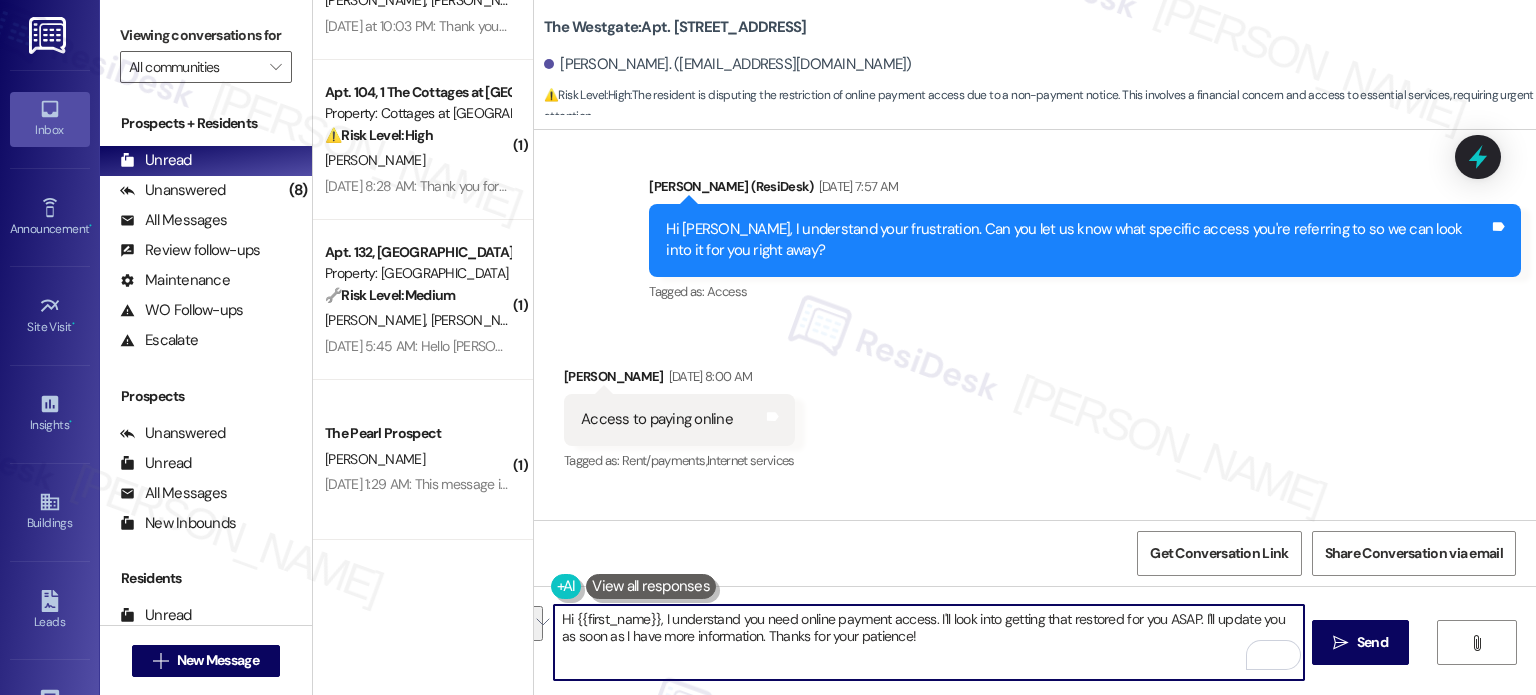 click on "Inbox   Go to Inbox Announcement   • Send A Text Announcement Site Visit   • Go to Site Visit Insights   • Go to Insights Buildings   Go to Buildings Leads   Go to Leads Templates   • Go to Templates Account   Go to Account Support   Go to Support Viewing conversations for All communities  Prospects + Residents Unread (0) Unread: Any message you haven't read yet will show up here Unanswered (8) Unanswered: ResiDesk identifies open questions and unanswered conversations so you can respond to them. All Messages (undefined) All Messages: This is your inbox. All of your tenant messages will show up here. Review follow-ups (undefined) Review follow-ups: [PERSON_NAME] identifies open review candidates and conversations so you can respond to them. Maintenance (undefined) Maintenance: ResiDesk identifies conversations around maintenance or work orders from the last 14 days so you can respond to them. WO Follow-ups (undefined) Escalate (undefined) Prospects Unanswered (0) Unread (0) All Messages (undefined) (0)" at bounding box center (768, 347) 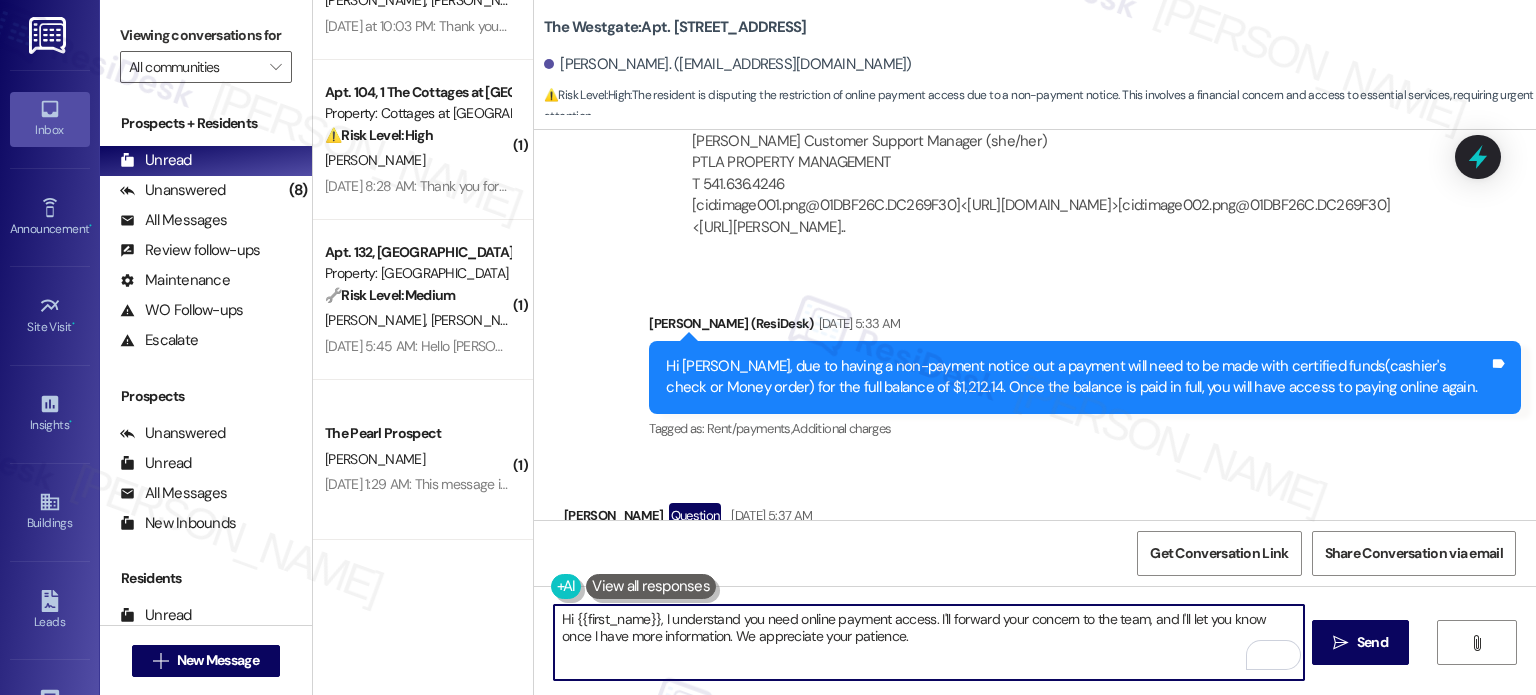 scroll, scrollTop: 4444, scrollLeft: 0, axis: vertical 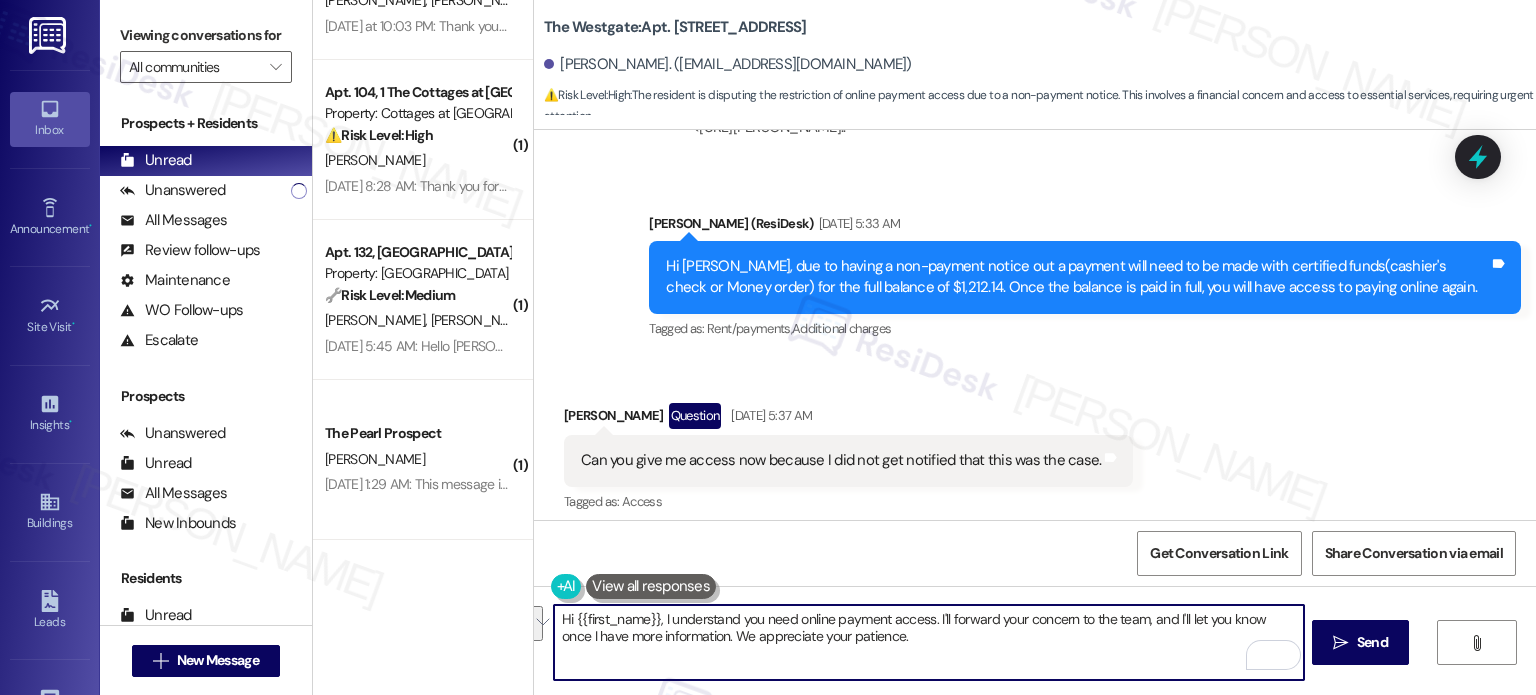 drag, startPoint x: 925, startPoint y: 617, endPoint x: 1080, endPoint y: 675, distance: 165.49623 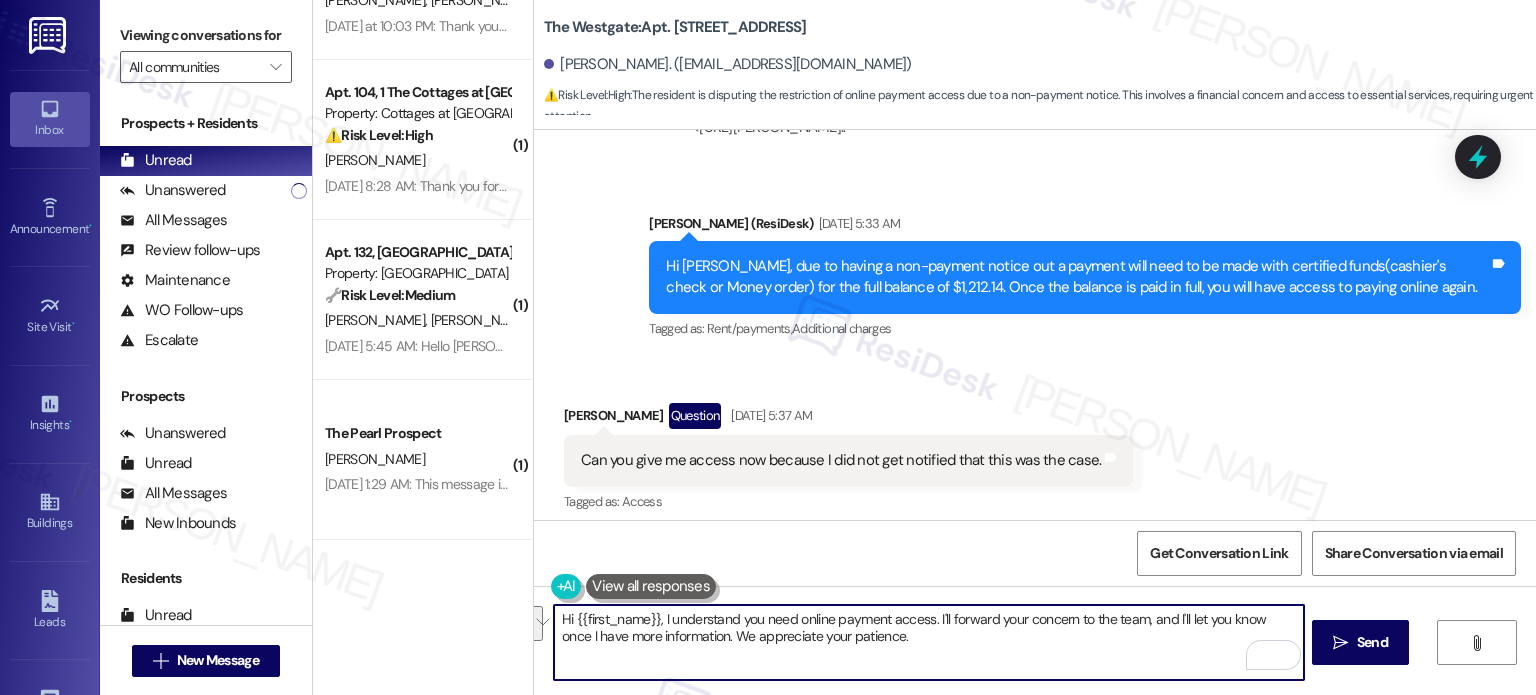 click on "Hi {{first_name}}, I understand you need online payment access. I'll forward your concern to the team, and I'll let you know once I have more information. We appreciate your patience." at bounding box center (928, 642) 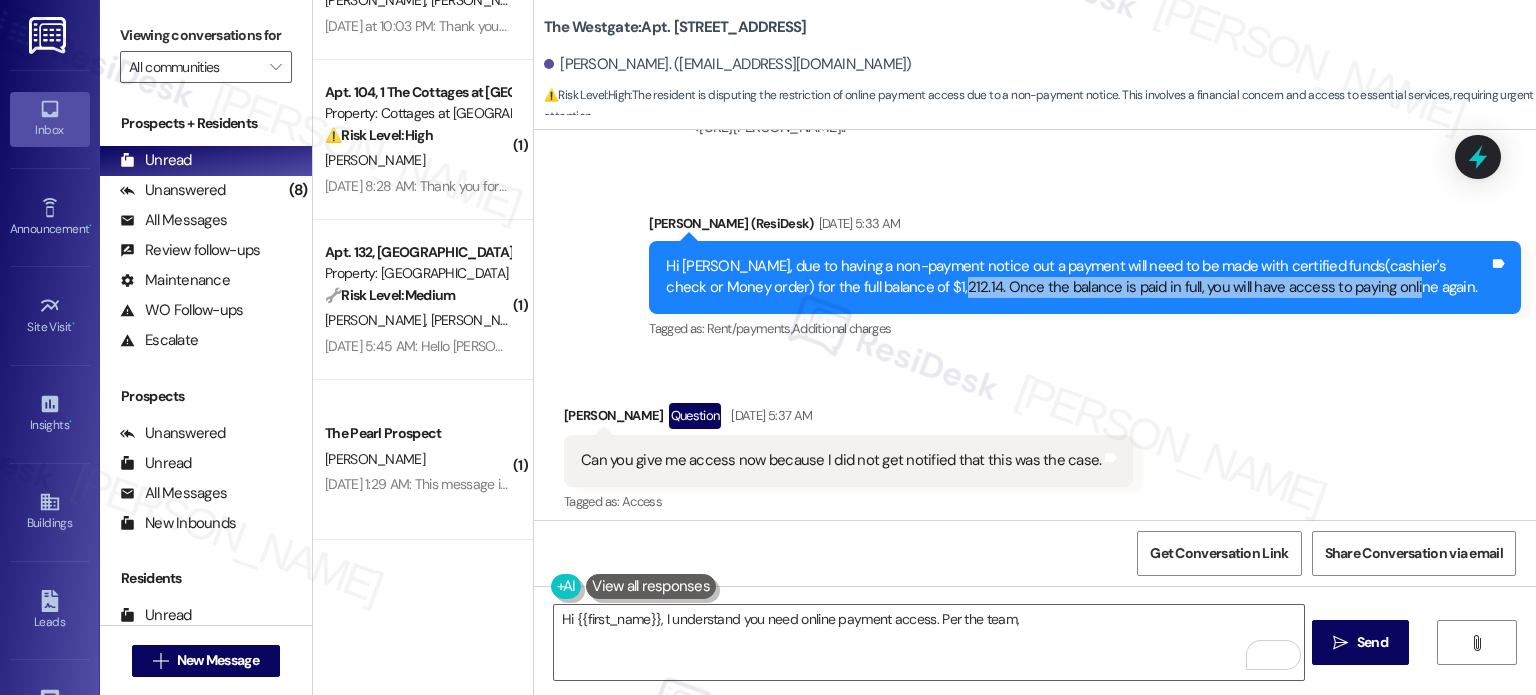 drag, startPoint x: 884, startPoint y: 237, endPoint x: 1384, endPoint y: 252, distance: 500.22495 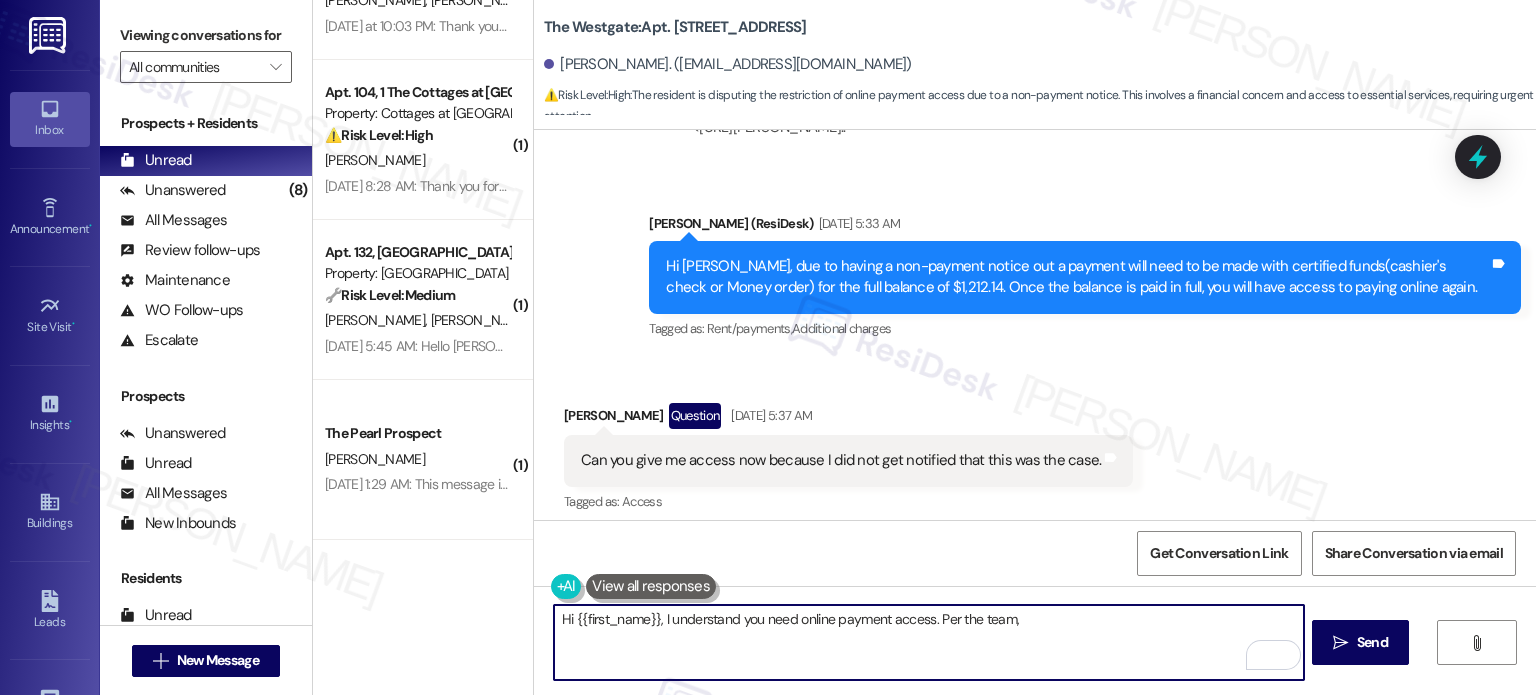 click on "Hi {{first_name}}, I understand you need online payment access. Per the team," at bounding box center [928, 642] 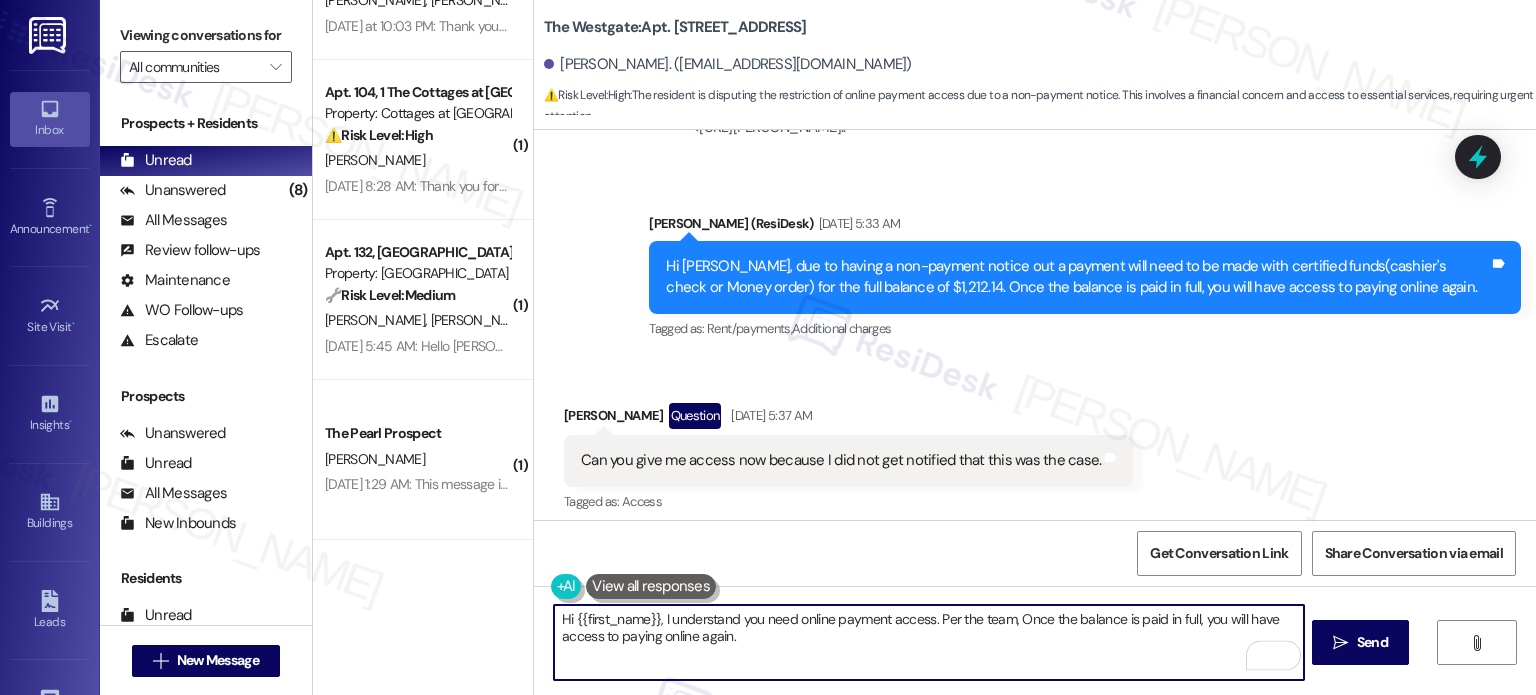 click on "Hi {{first_name}}, I understand you need online payment access. Per the team, Once the balance is paid in full, you will have access to paying online again." at bounding box center [928, 642] 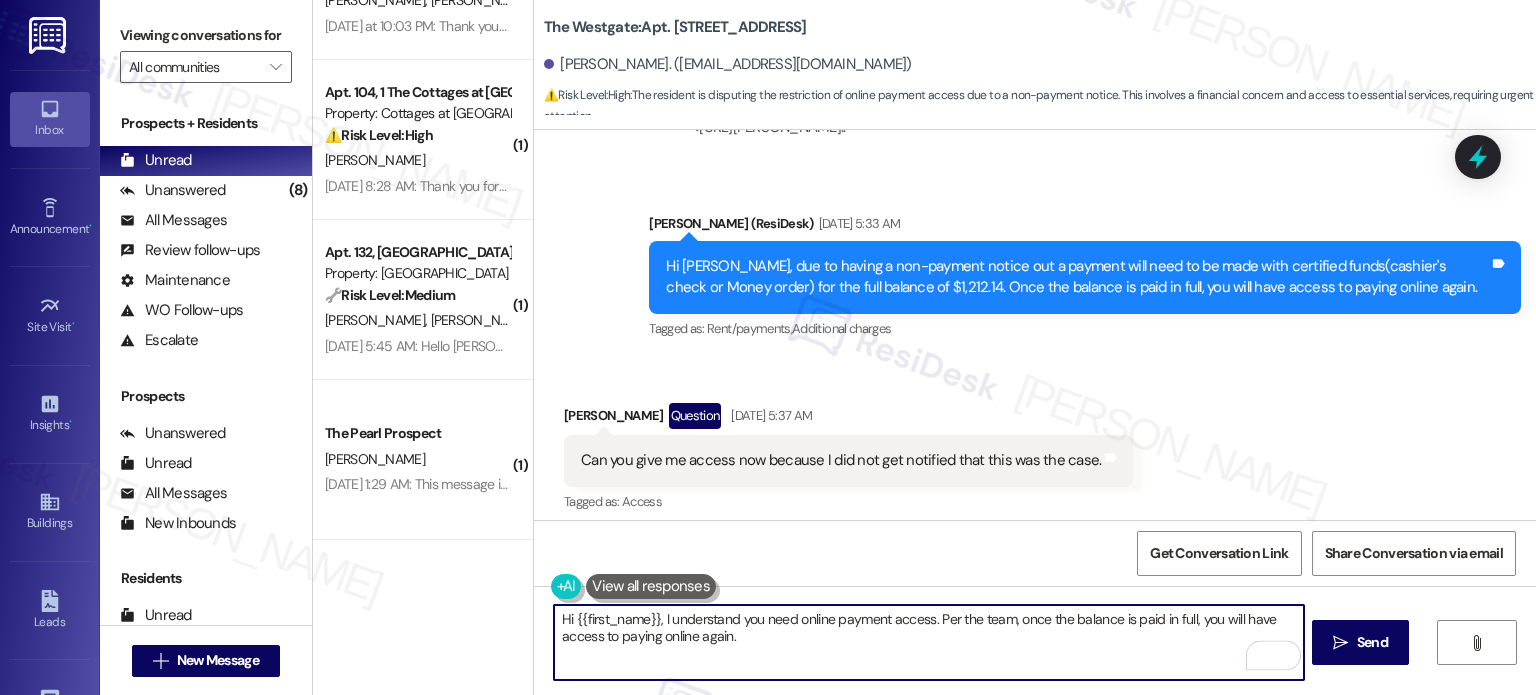 click on "Hi {{first_name}}, I understand you need online payment access. Per the team, once the balance is paid in full, you will have access to paying online again." at bounding box center [928, 642] 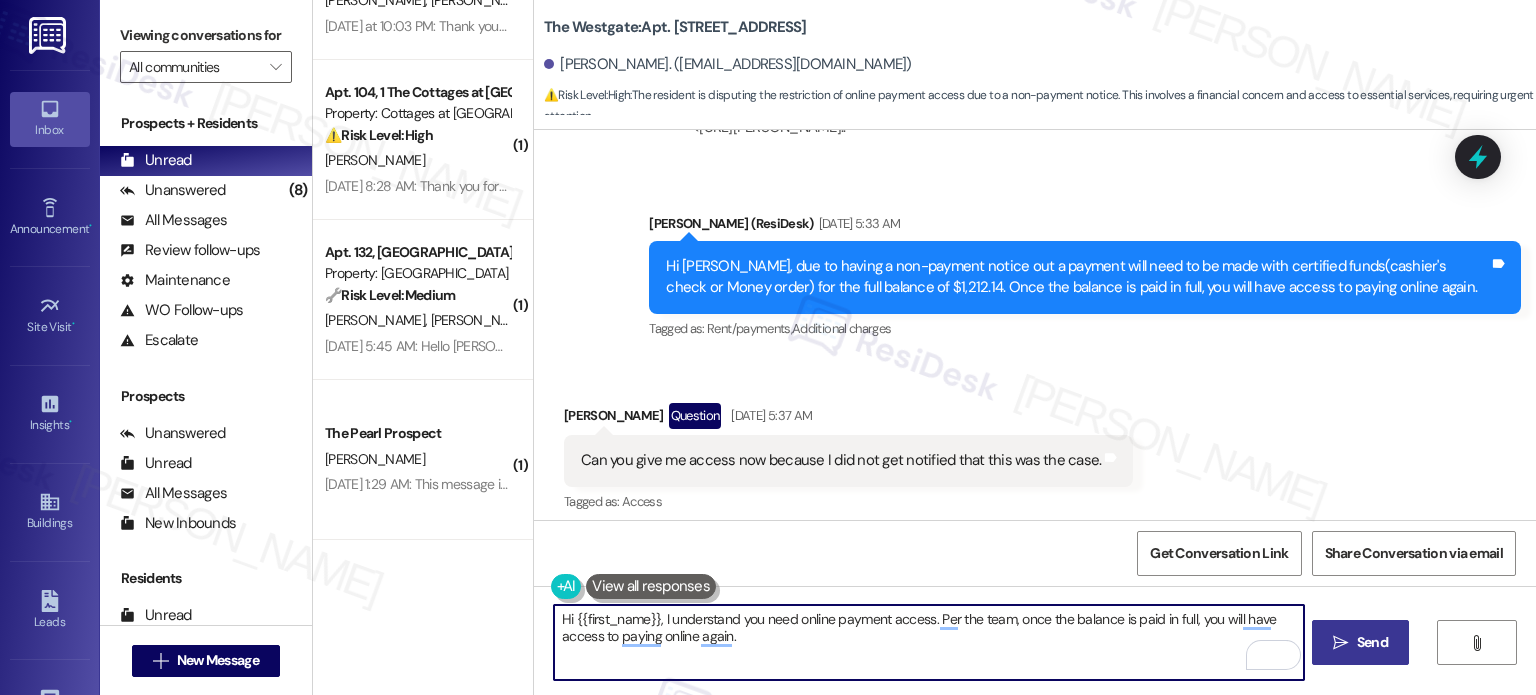 type on "Hi {{first_name}}, I understand you need online payment access. Per the team, once the balance is paid in full, you will have access to paying online again." 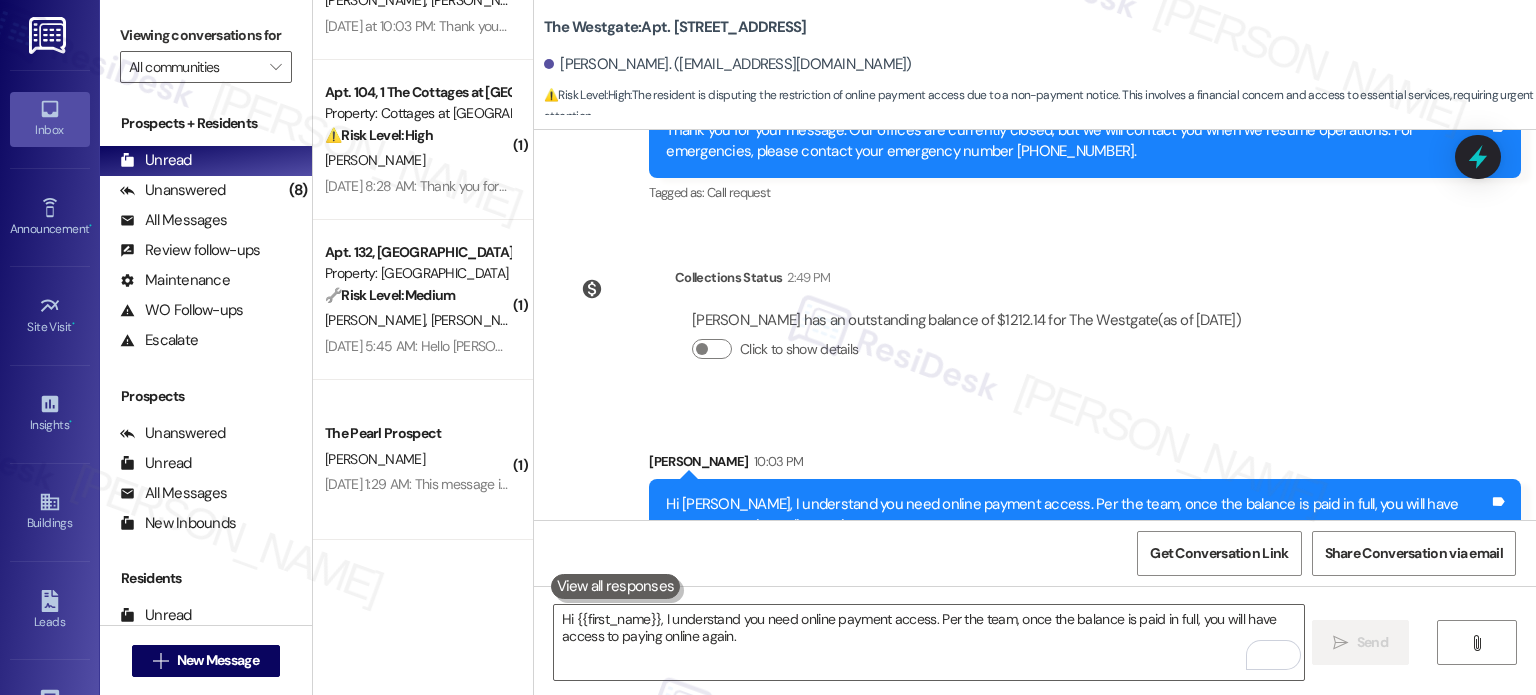 scroll, scrollTop: 5305, scrollLeft: 0, axis: vertical 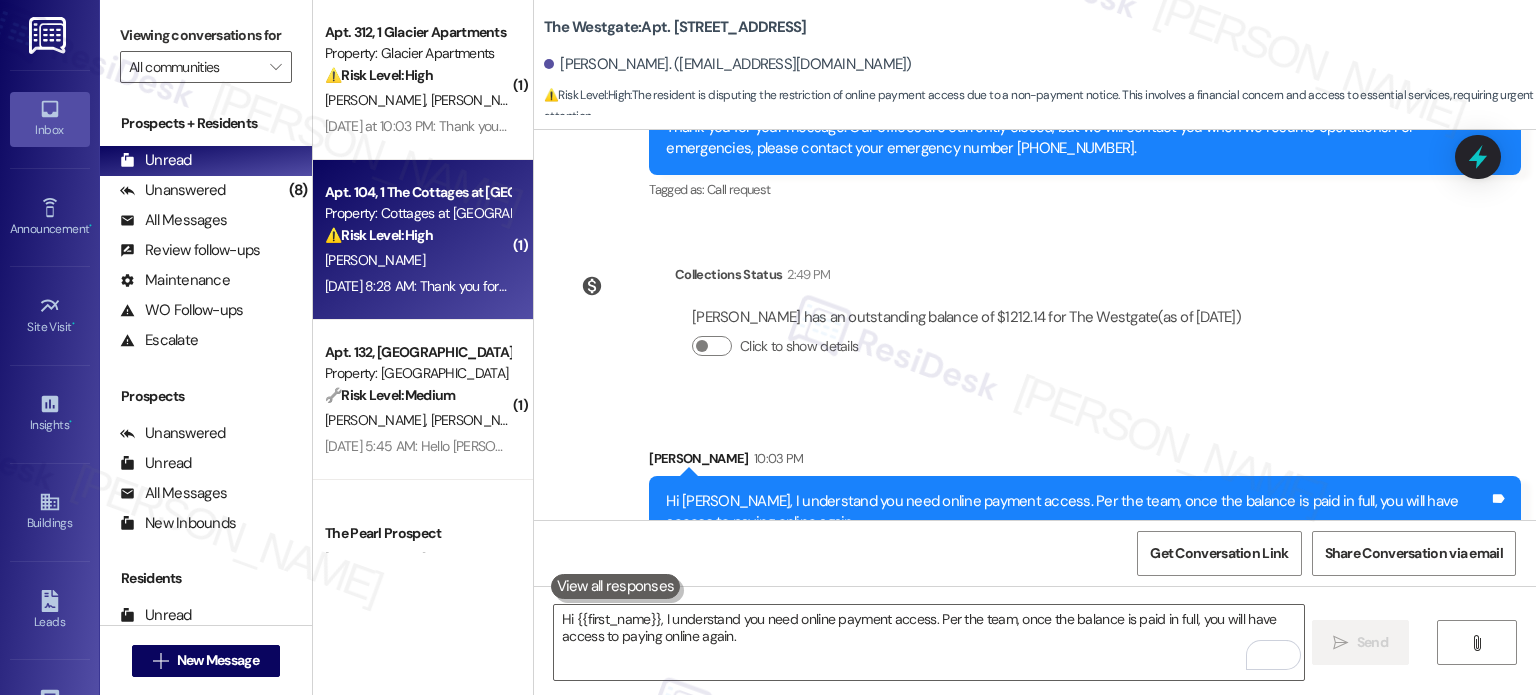 click on "[PERSON_NAME]" at bounding box center [417, 260] 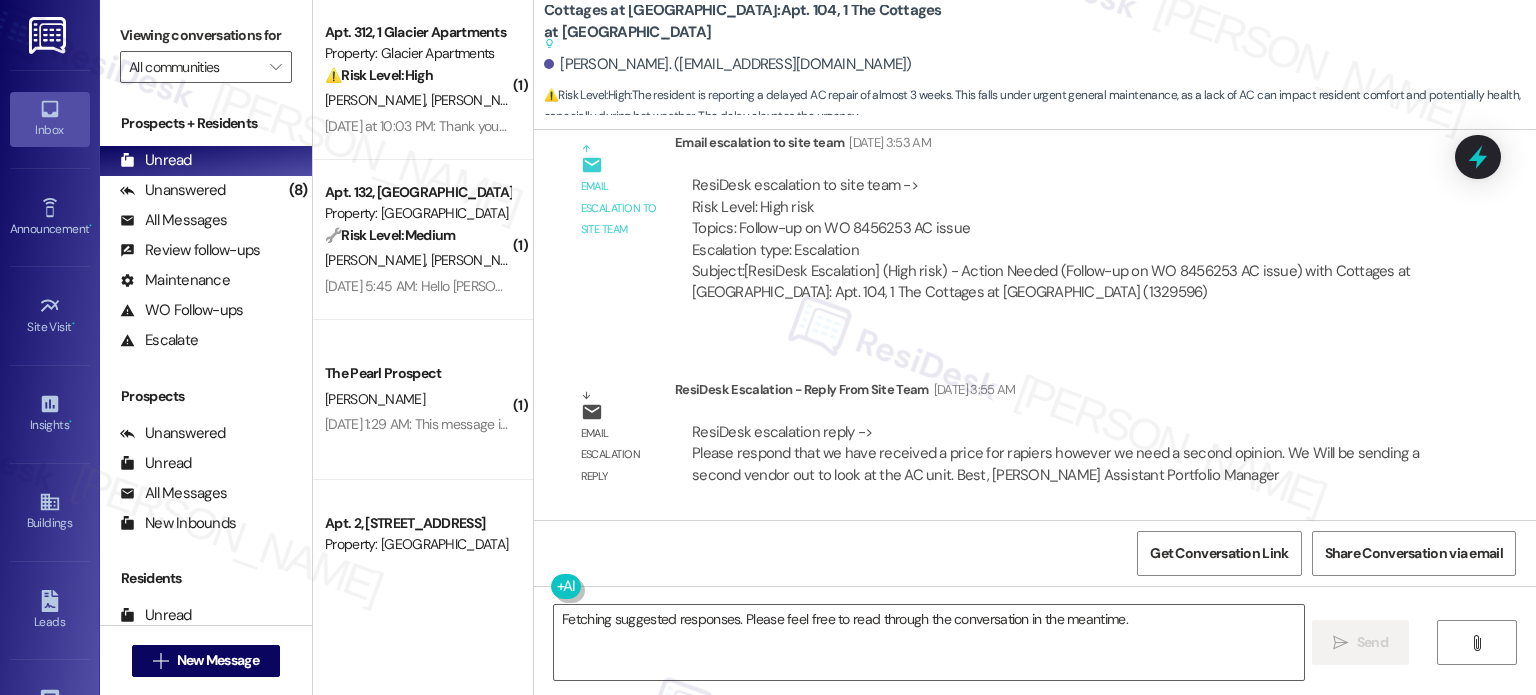 scroll, scrollTop: 7898, scrollLeft: 0, axis: vertical 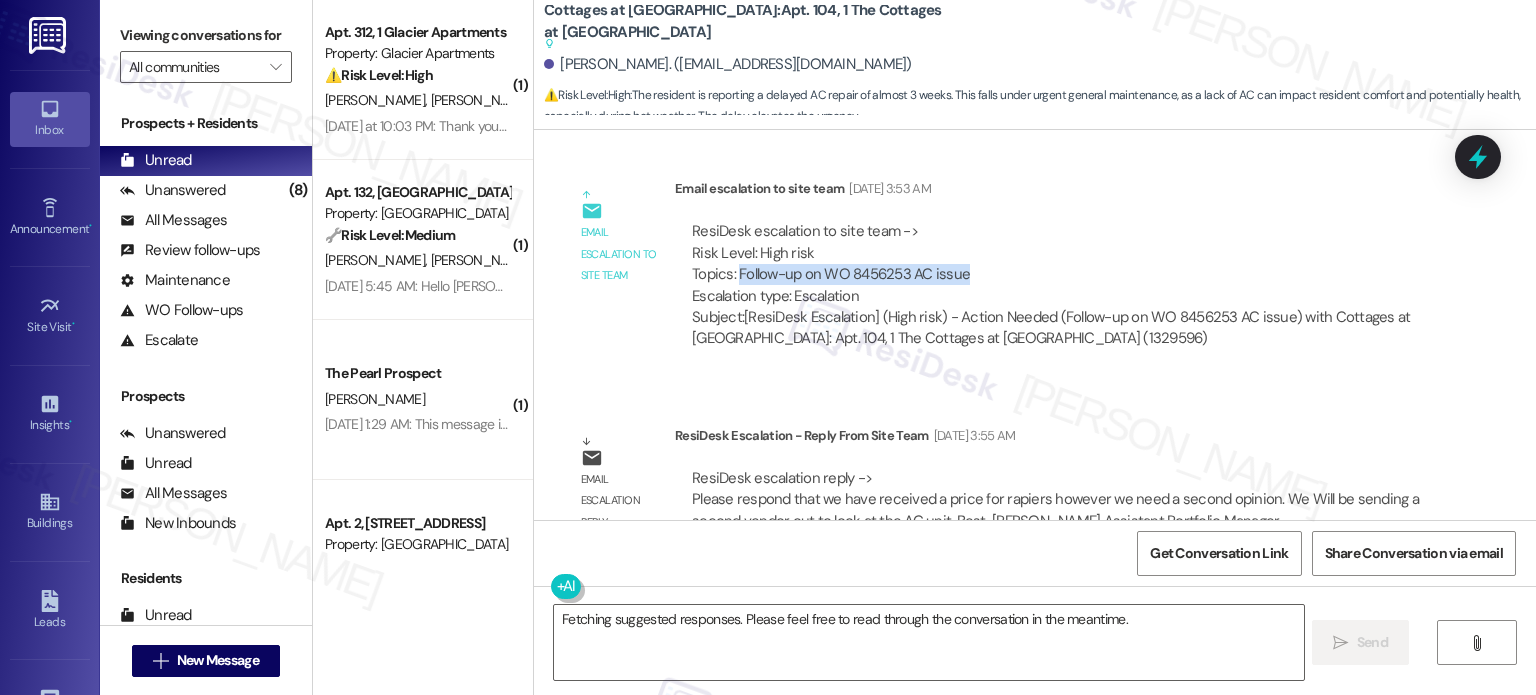drag, startPoint x: 992, startPoint y: 223, endPoint x: 727, endPoint y: 227, distance: 265.03018 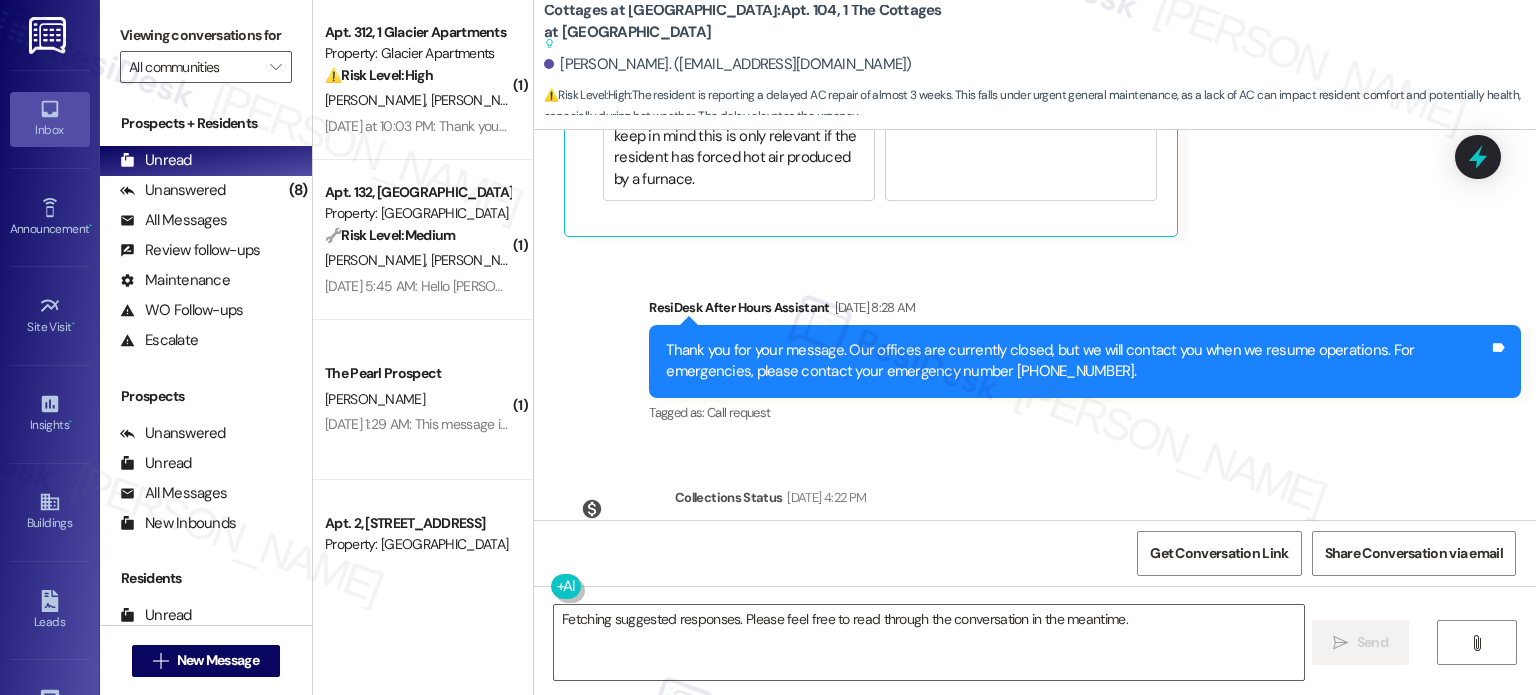 scroll, scrollTop: 9998, scrollLeft: 0, axis: vertical 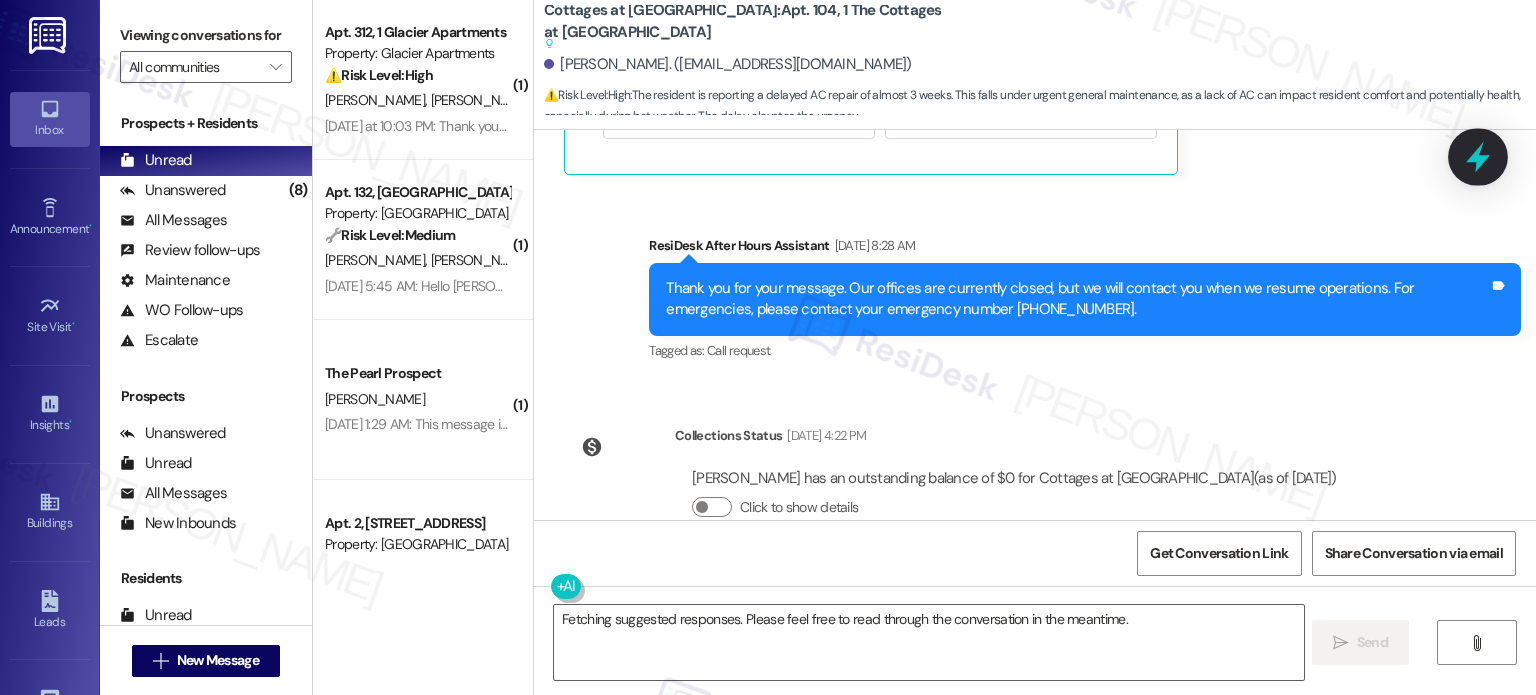 click 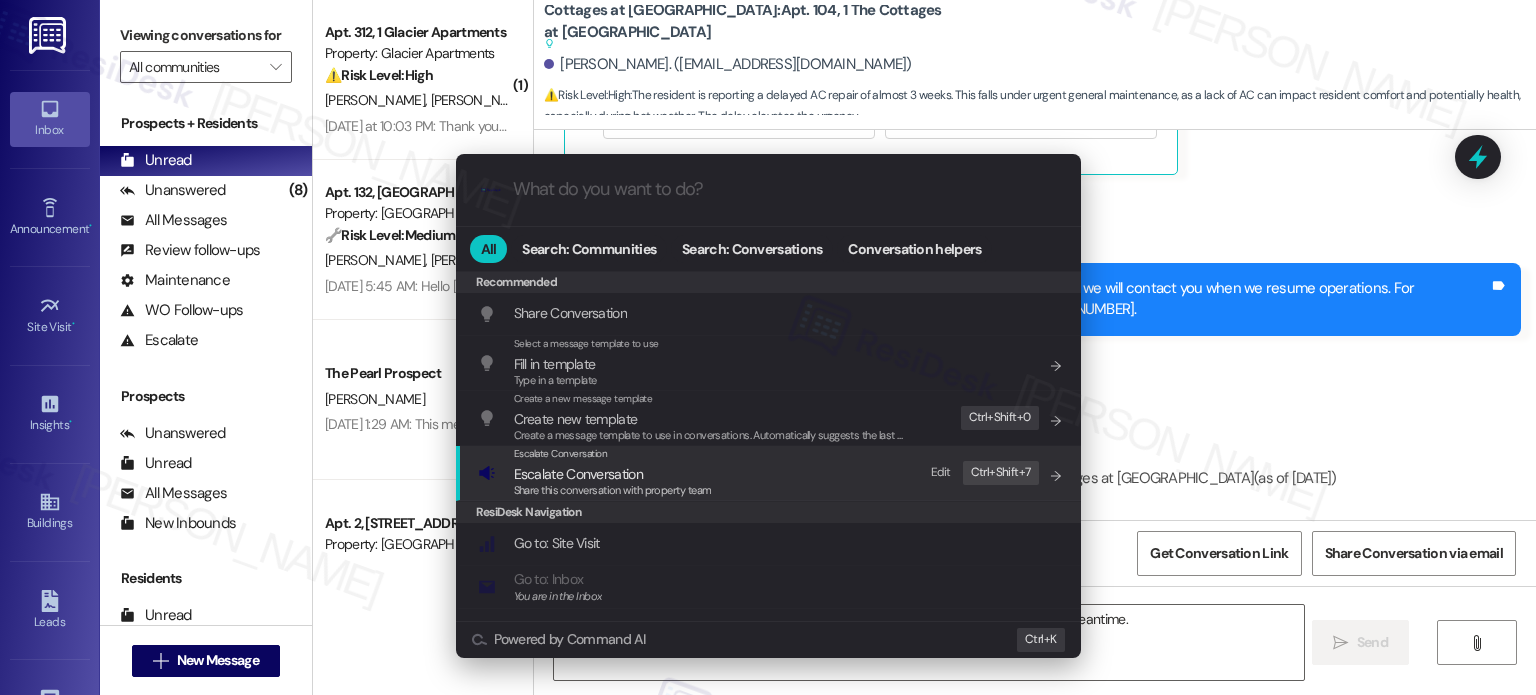 click on "Share this conversation with property team" at bounding box center [613, 491] 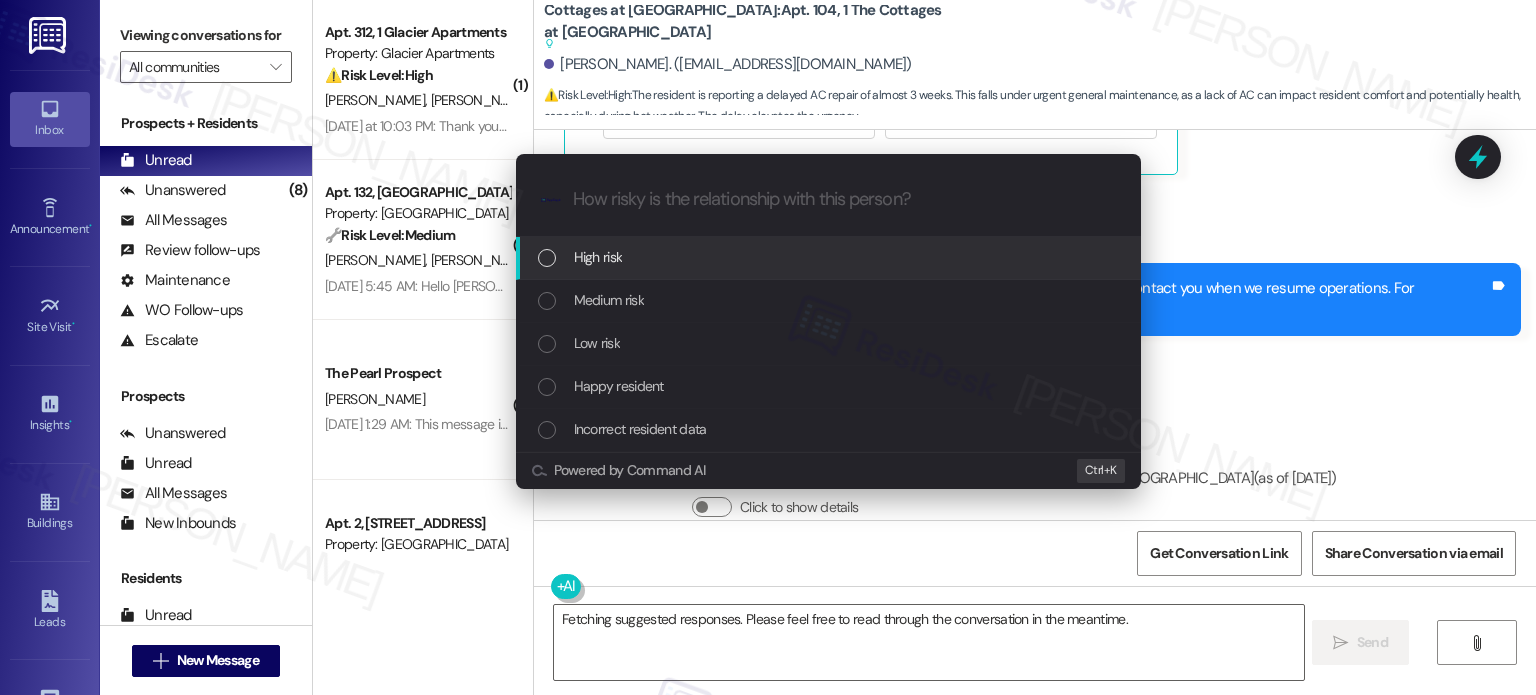 click on "High risk" at bounding box center [828, 258] 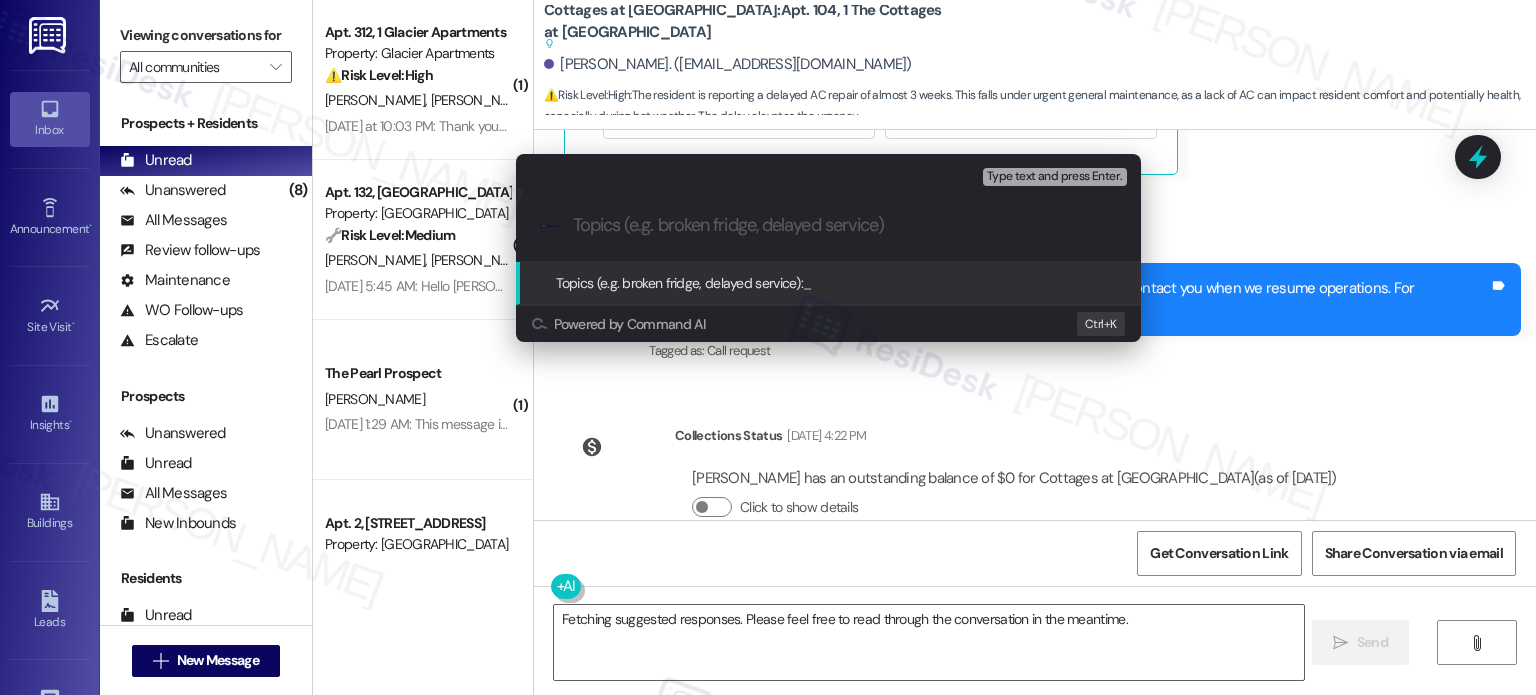 paste on "Follow-up on WO 8456253 AC issue" 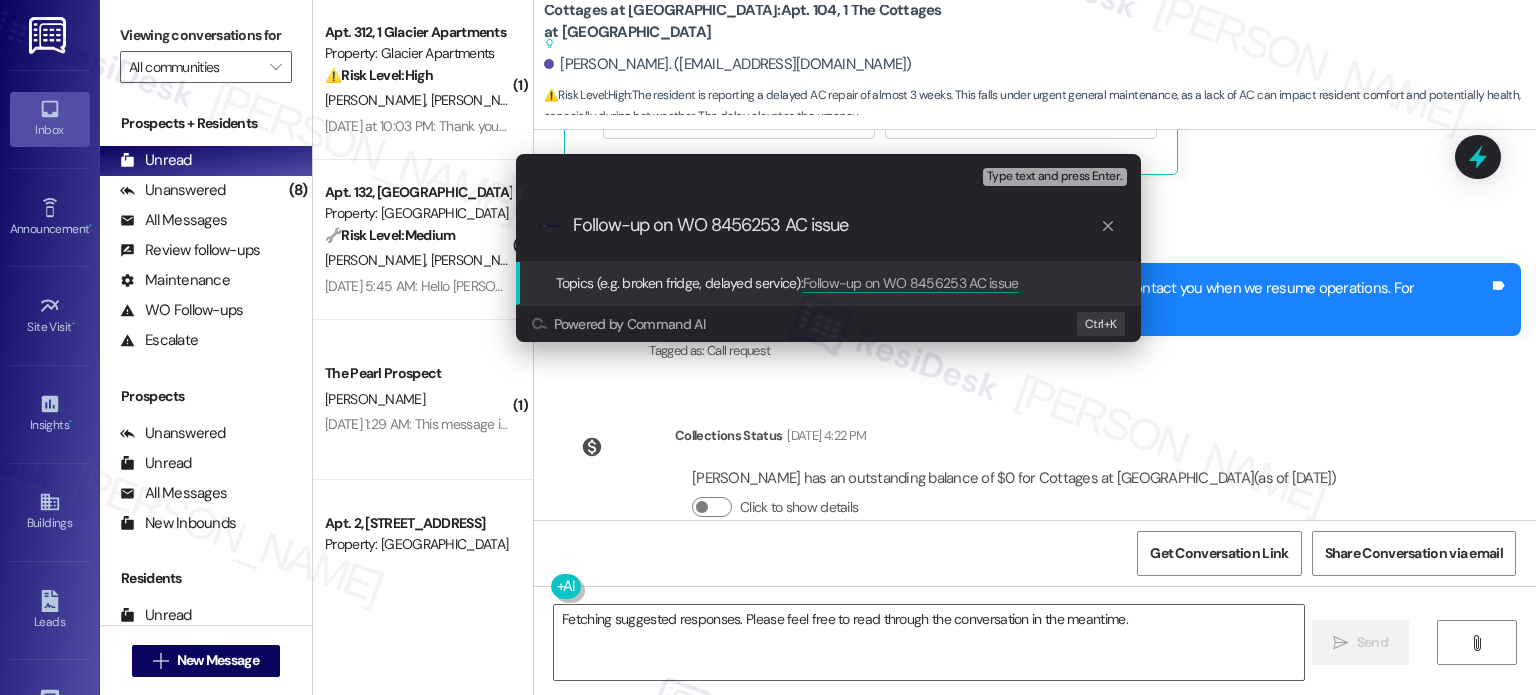 type 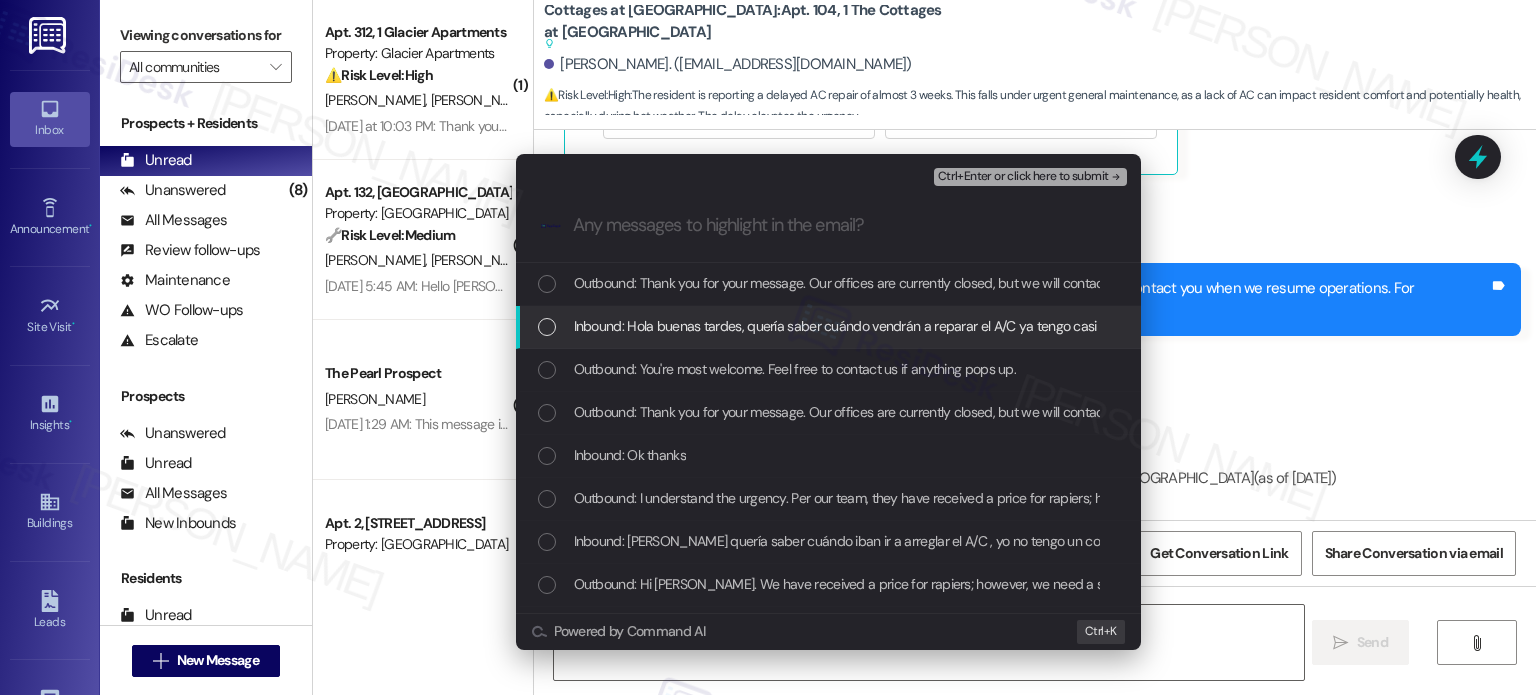 click on "Inbound: Hola buenas tardes, quería saber cuándo vendrán a reparar el A/C ya tengo casi 3 semanas esperando a que lo vengan" at bounding box center (950, 326) 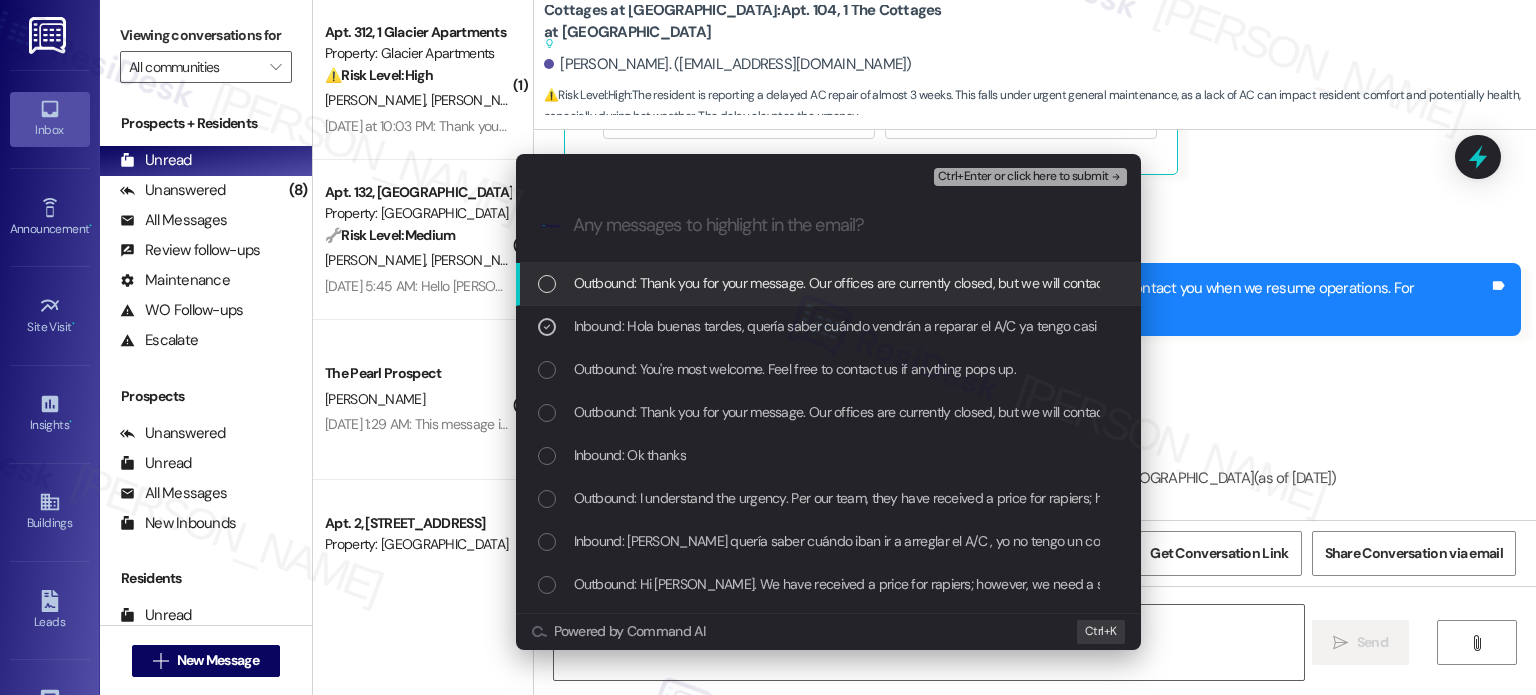 click on "Ctrl+Enter or click here to submit" at bounding box center [1023, 177] 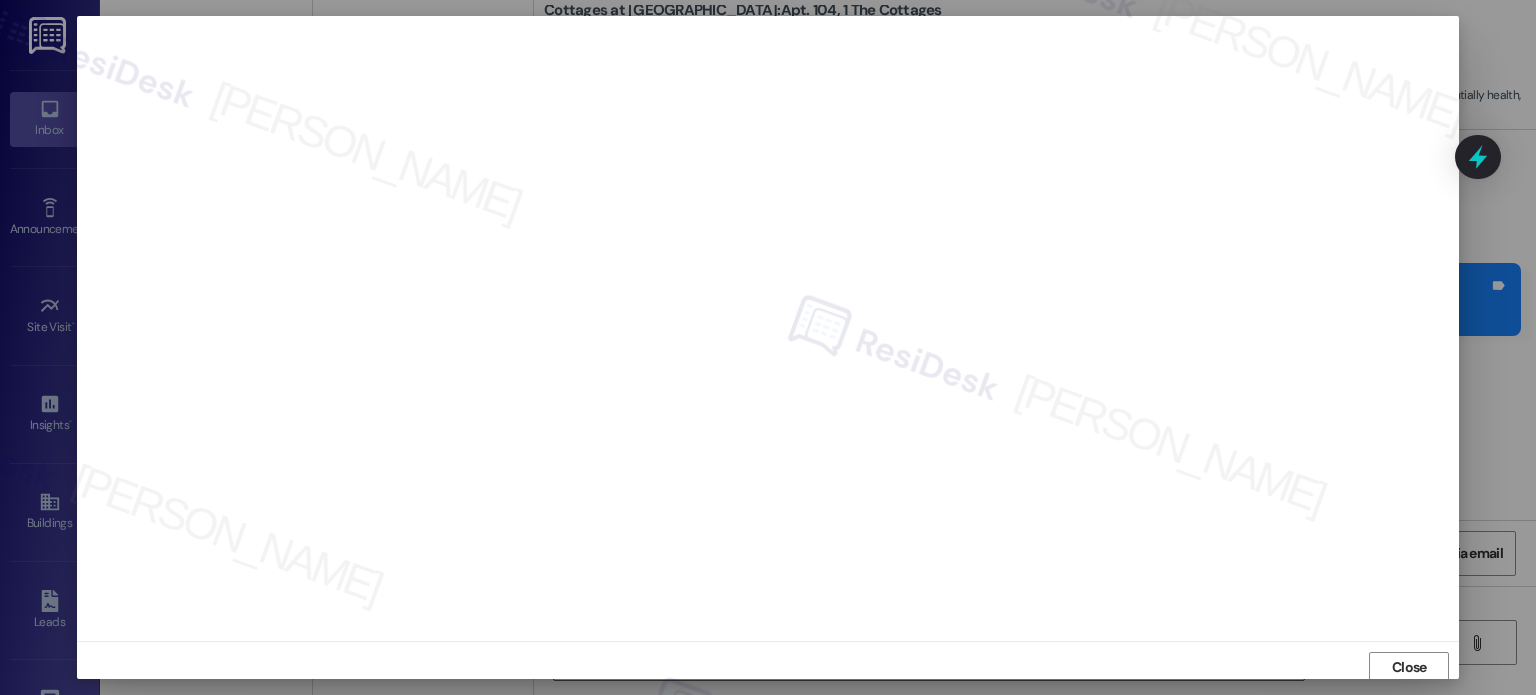 scroll, scrollTop: 0, scrollLeft: 0, axis: both 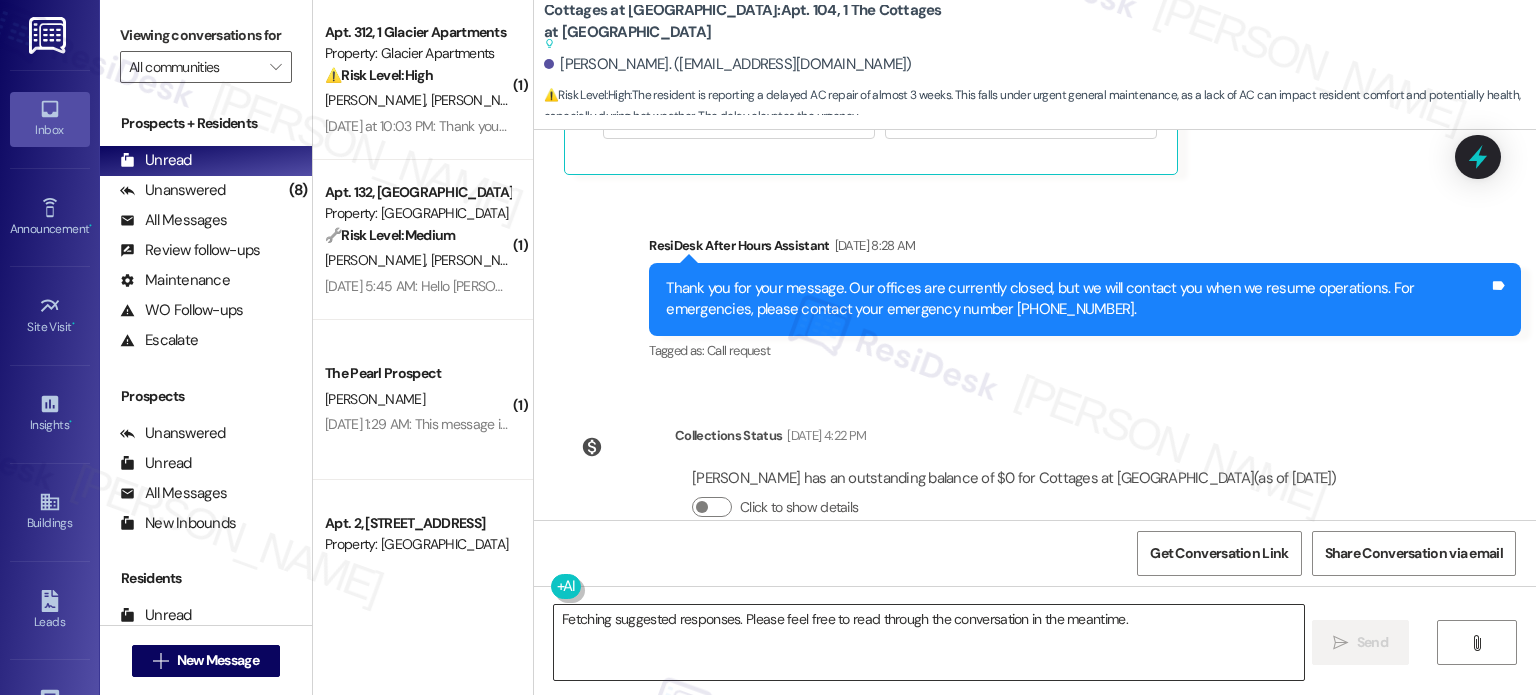 click on "Fetching suggested responses. Please feel free to read through the conversation in the meantime." at bounding box center (928, 642) 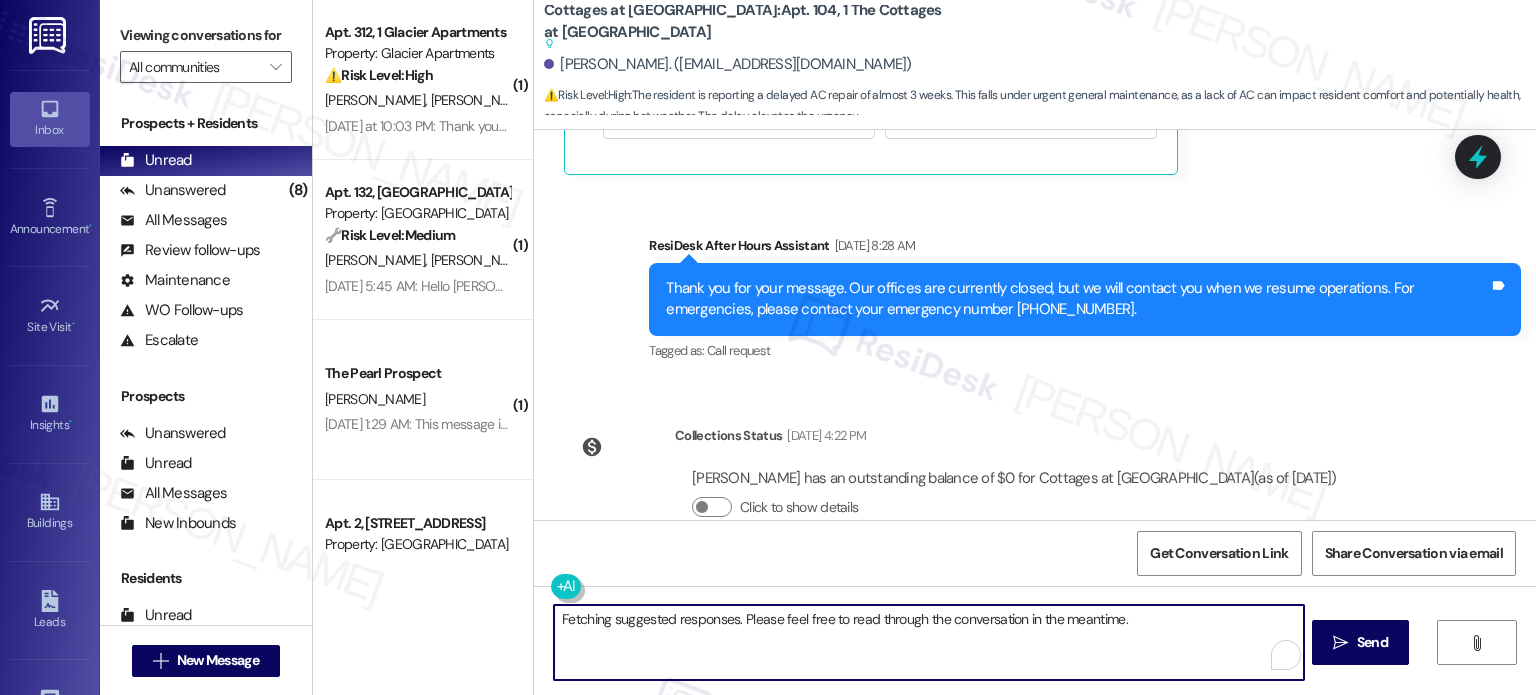 click on "Fetching suggested responses. Please feel free to read through the conversation in the meantime." at bounding box center [928, 642] 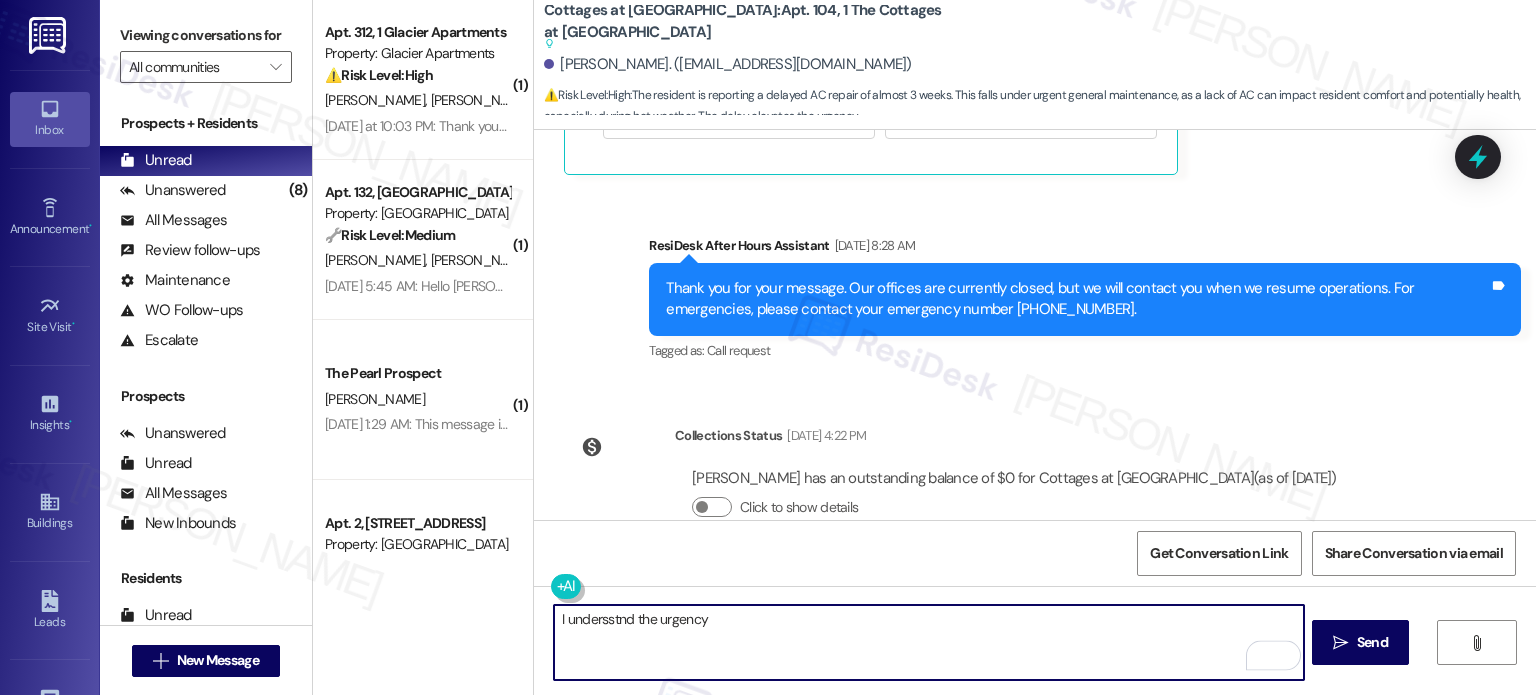 drag, startPoint x: 601, startPoint y: 616, endPoint x: 614, endPoint y: 684, distance: 69.2315 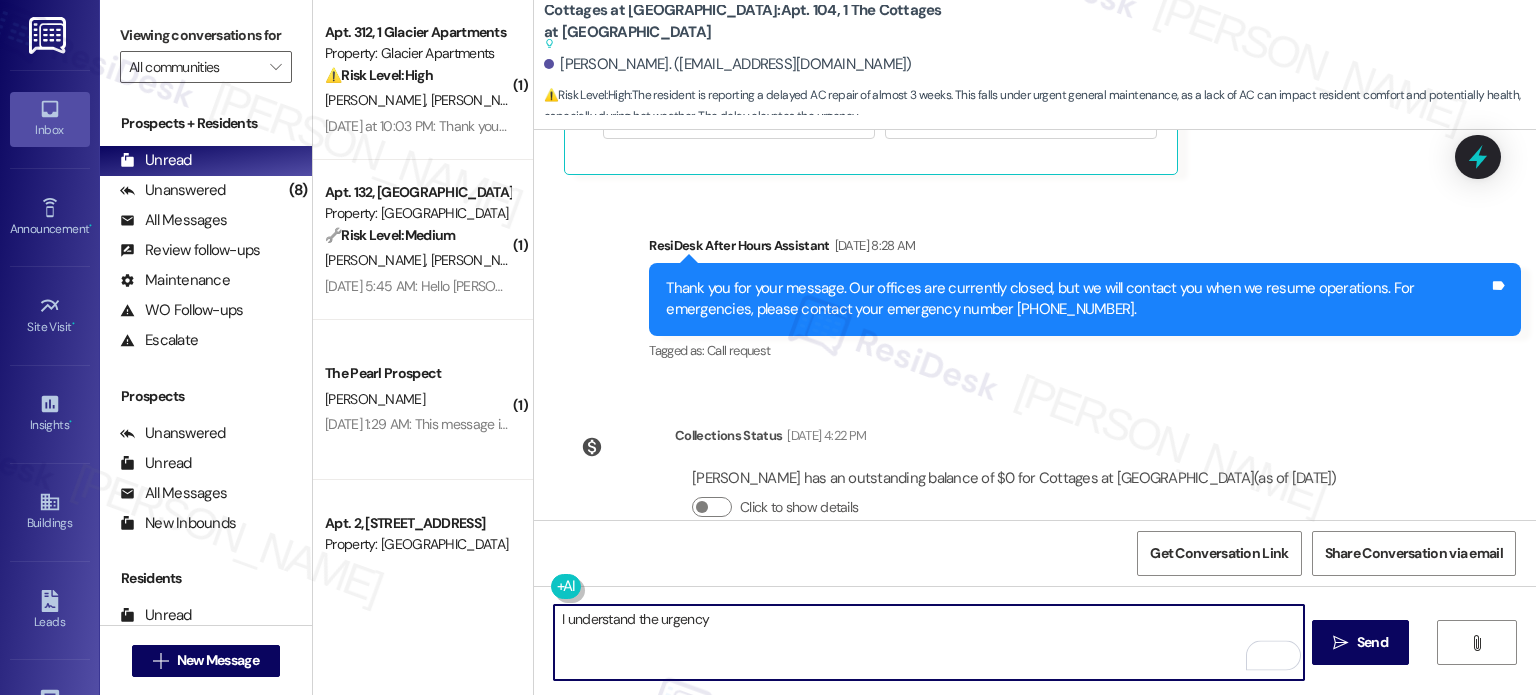 click on "I understand the urgency" at bounding box center (928, 642) 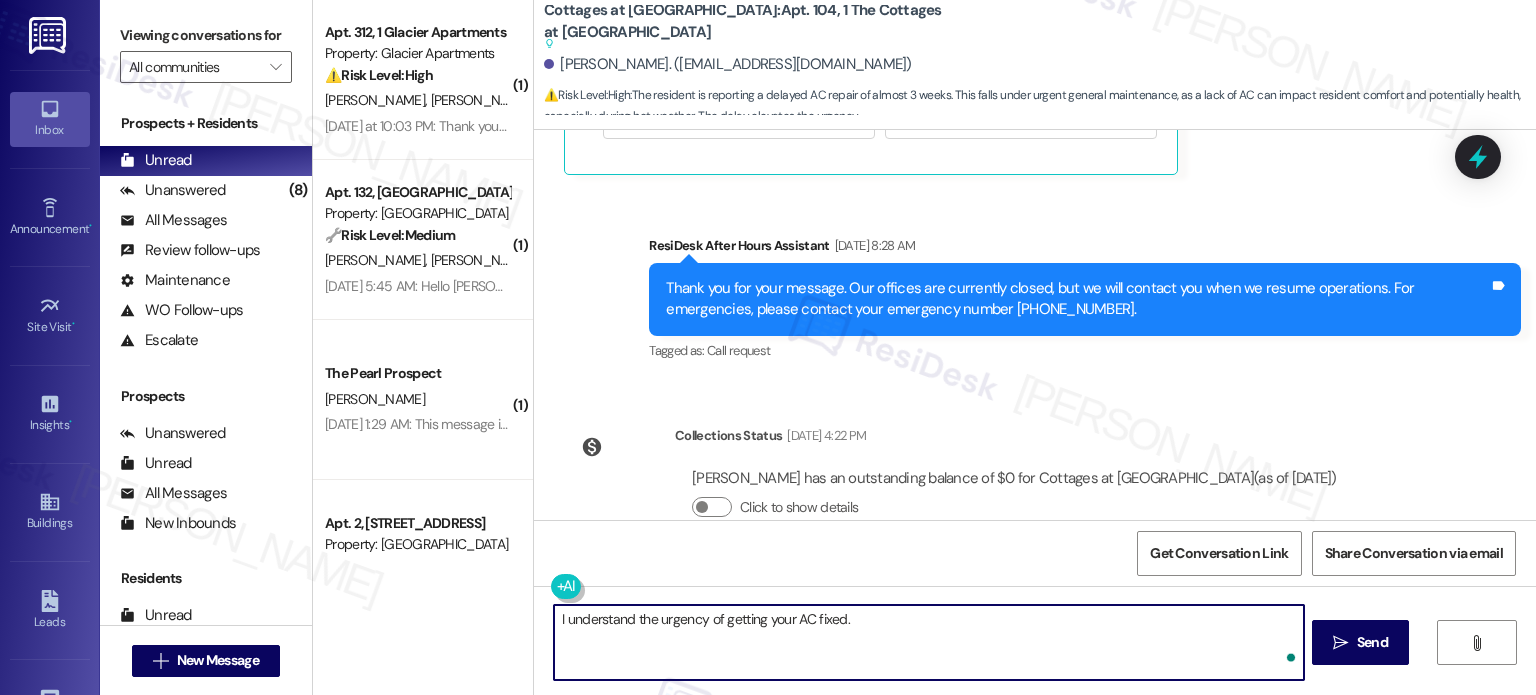 paste on "I will send a follow-up to the team. I'll let you know once I have more information. We appreciate your patience." 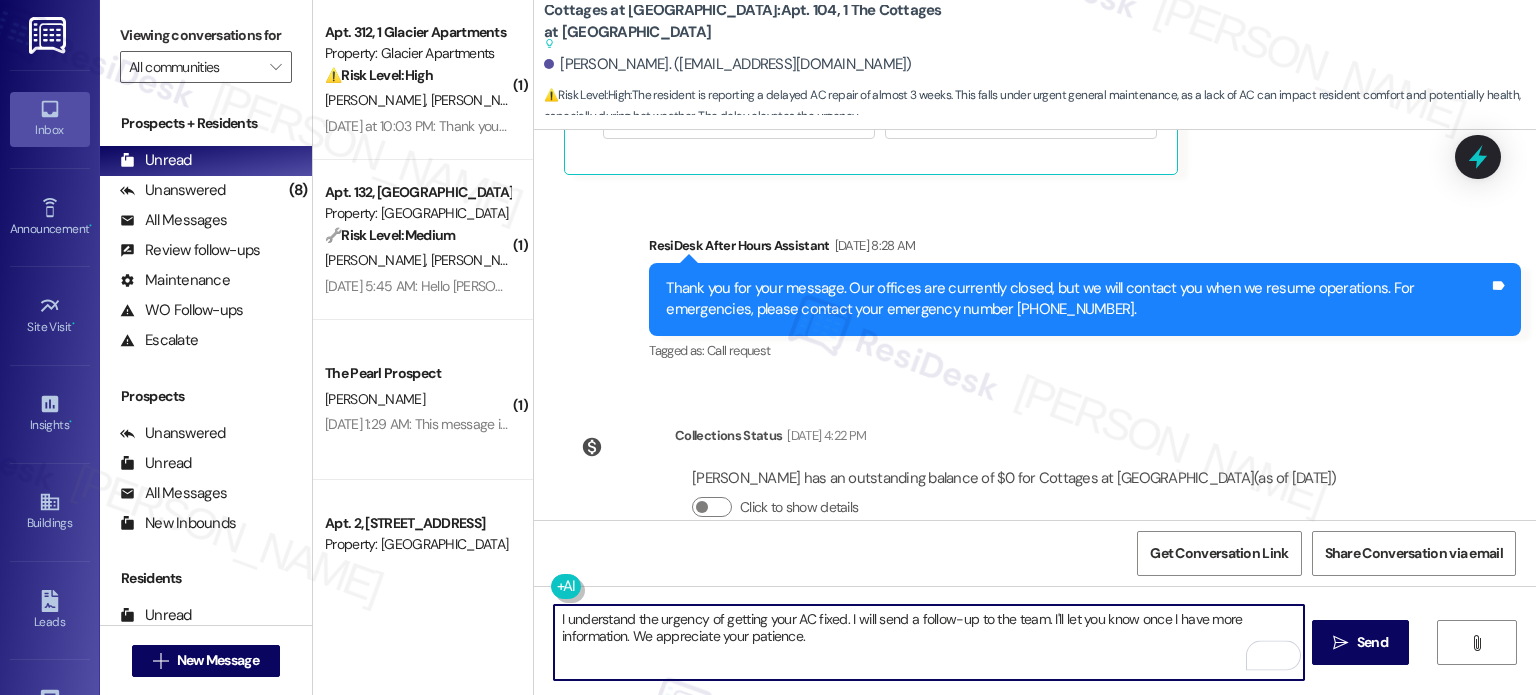 click on "I understand the urgency of getting your AC fixed. I will send a follow-up to the team. I'll let you know once I have more information. We appreciate your patience." at bounding box center [928, 642] 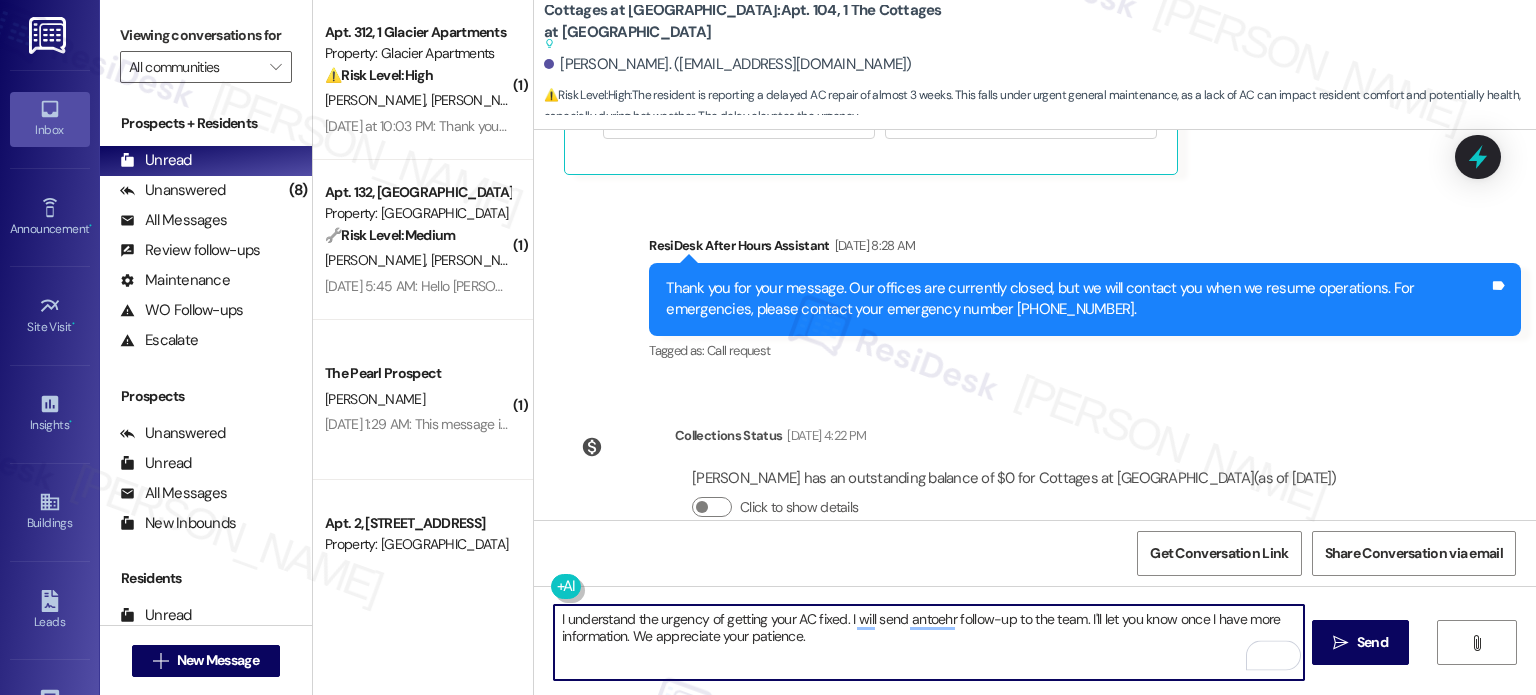 click on "I understand the urgency of getting your AC fixed. I will send antoehr follow-up to the team. I'll let you know once I have more information. We appreciate your patience." at bounding box center [928, 642] 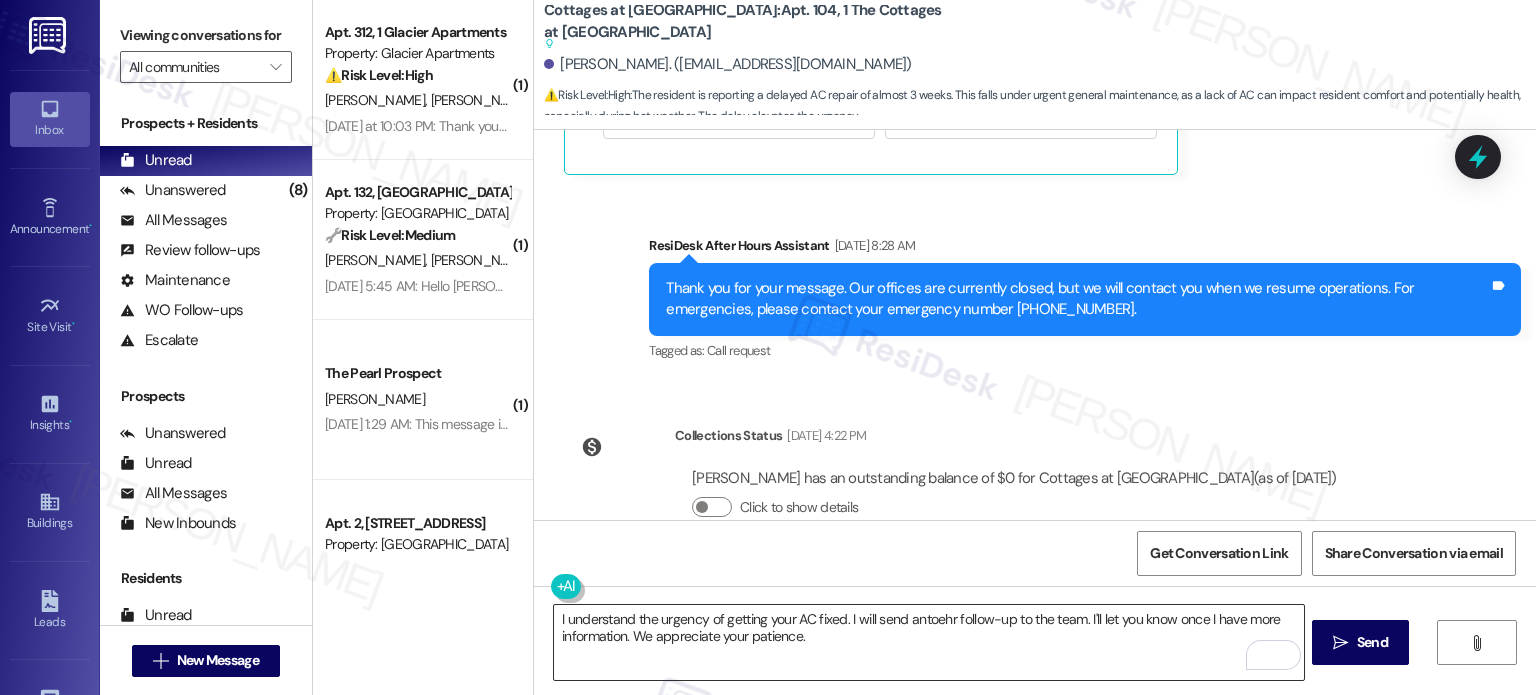 click on "I understand the urgency of getting your AC fixed. I will send antoehr follow-up to the team. I'll let you know once I have more information. We appreciate your patience." at bounding box center [928, 642] 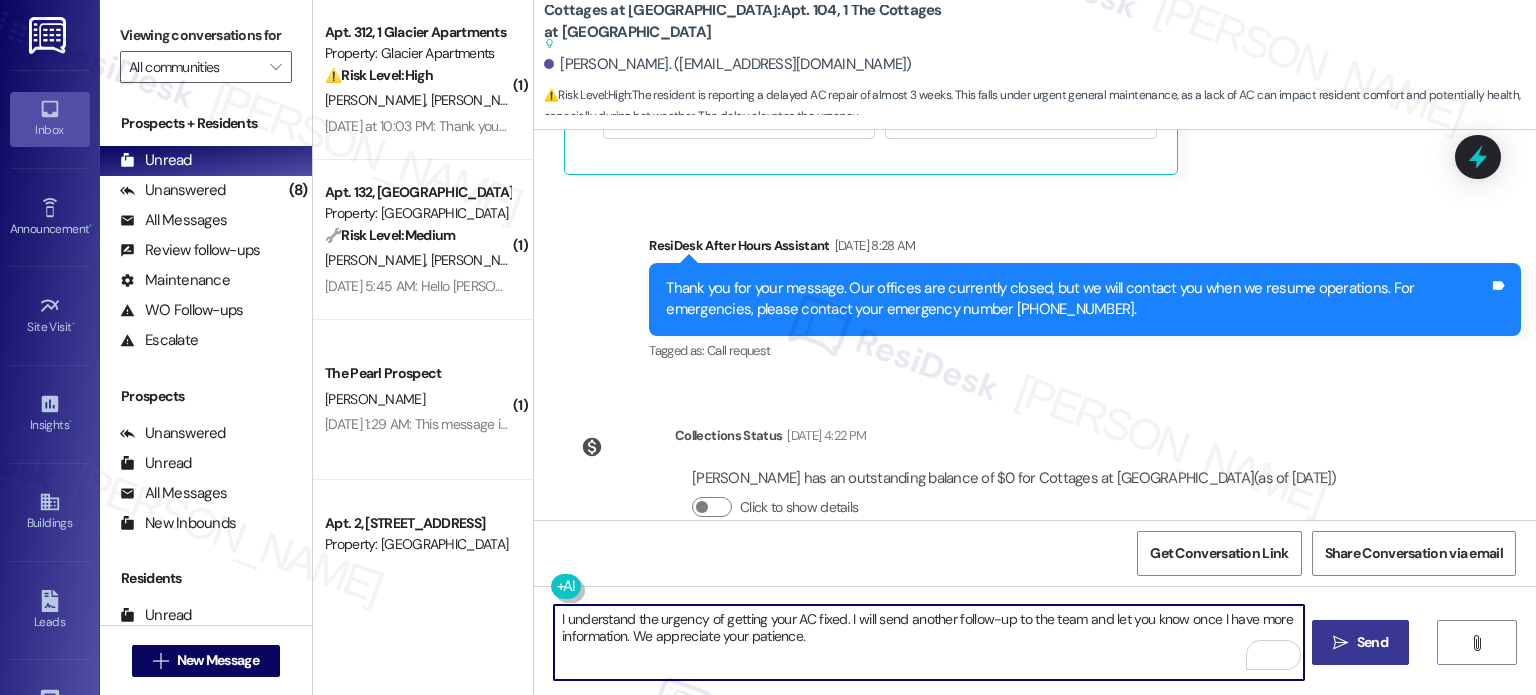 type on "I understand the urgency of getting your AC fixed. I will send another follow-up to the team and let you know once I have more information. We appreciate your patience." 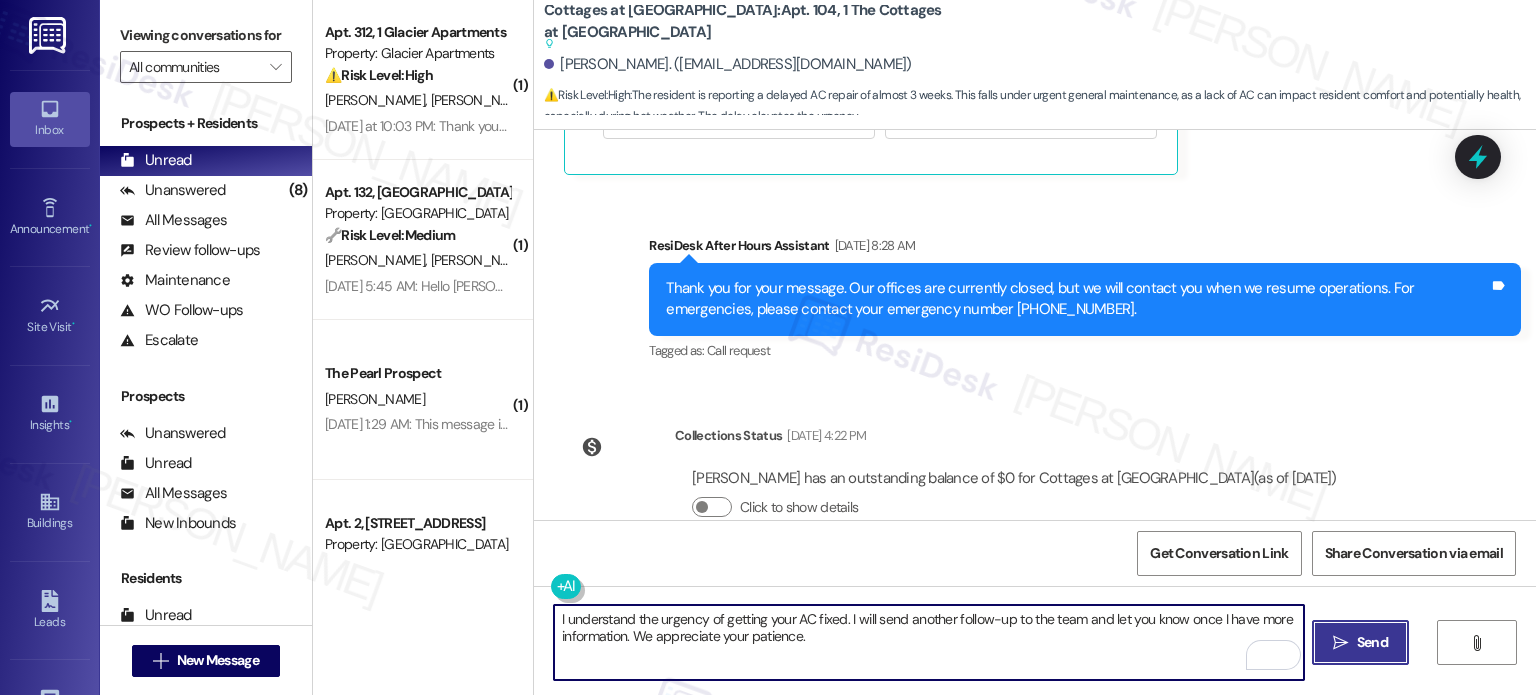 click on "Send" at bounding box center [1372, 642] 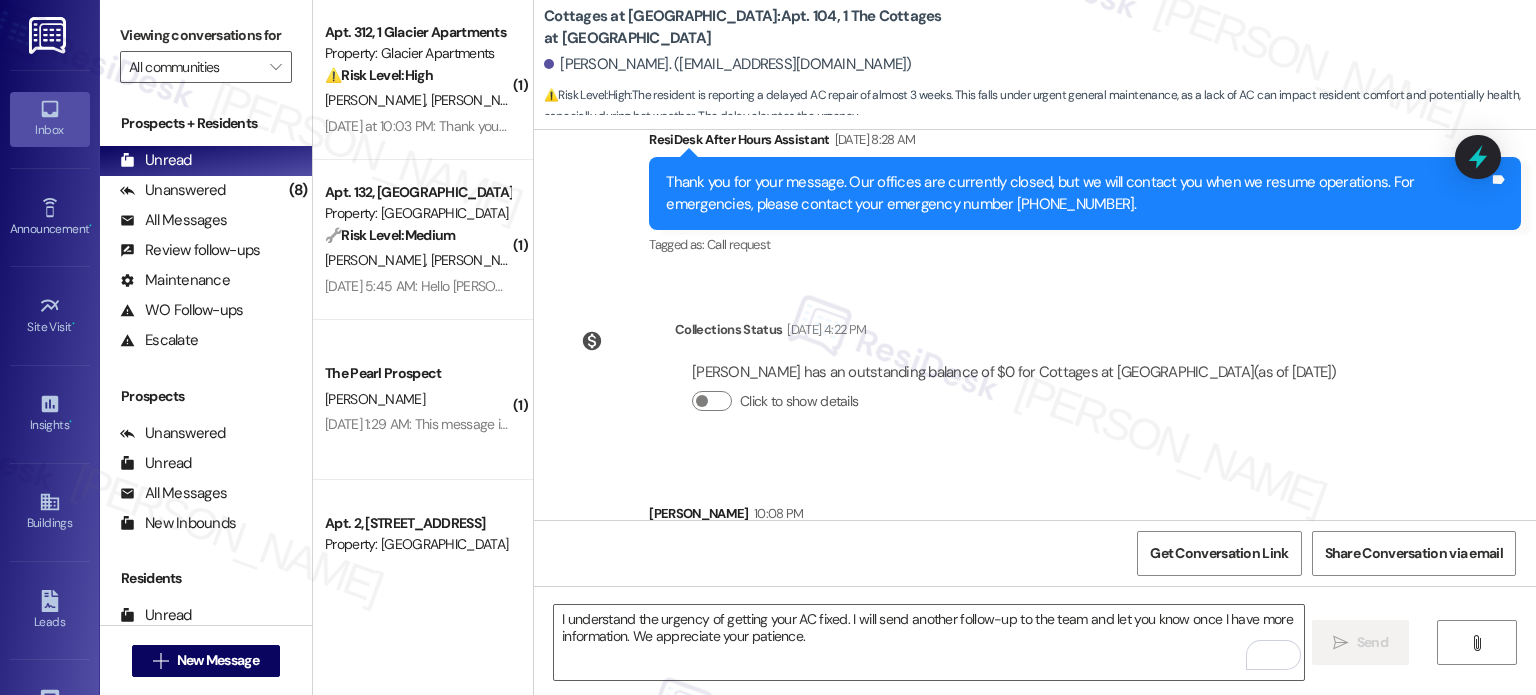 scroll, scrollTop: 9763, scrollLeft: 0, axis: vertical 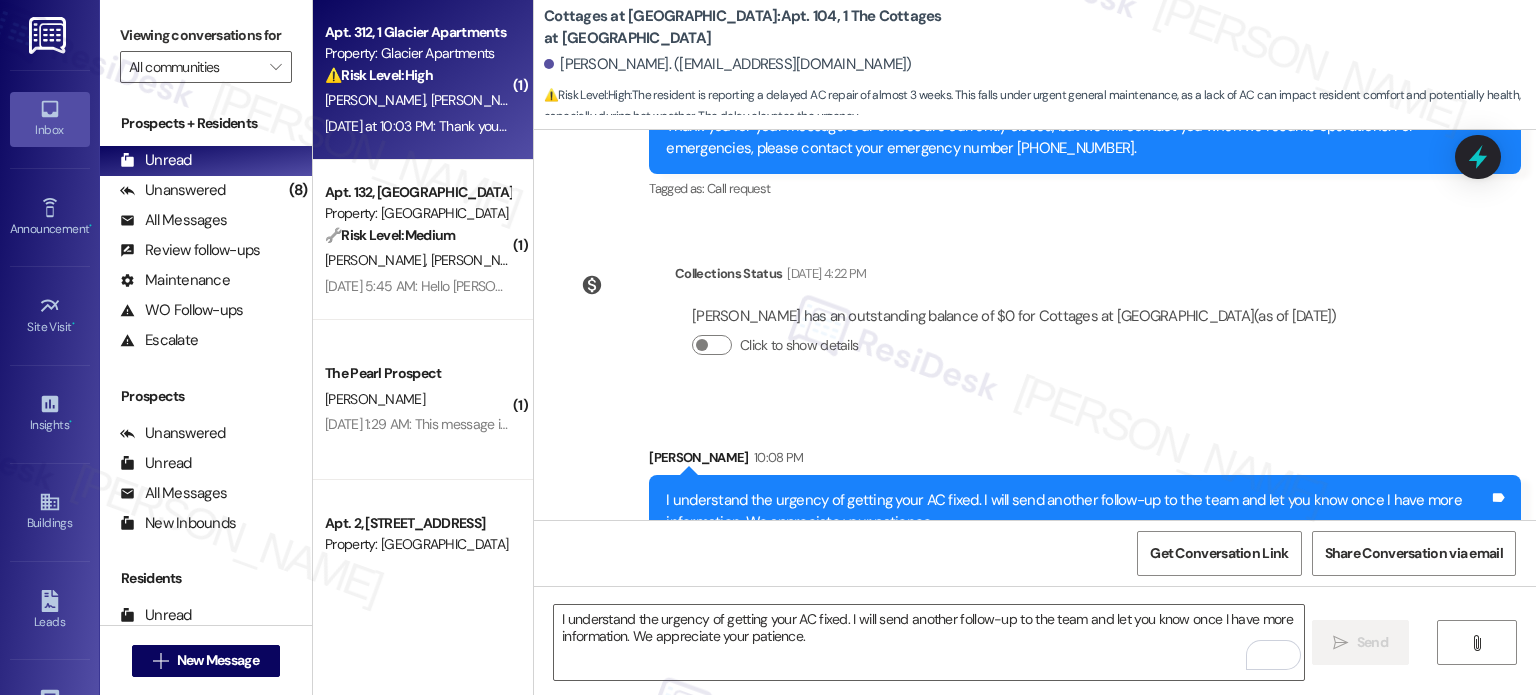 click on "[PERSON_NAME]" at bounding box center (481, 100) 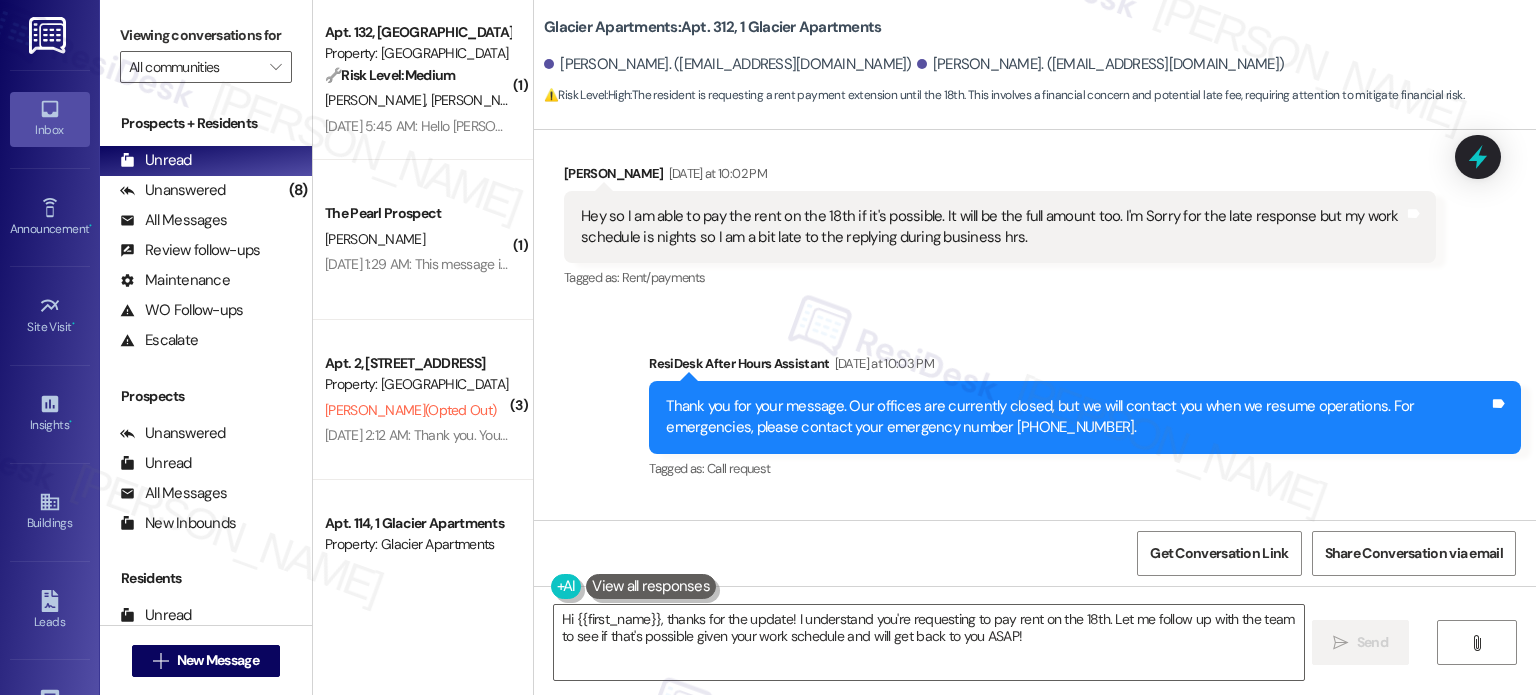 scroll, scrollTop: 7774, scrollLeft: 0, axis: vertical 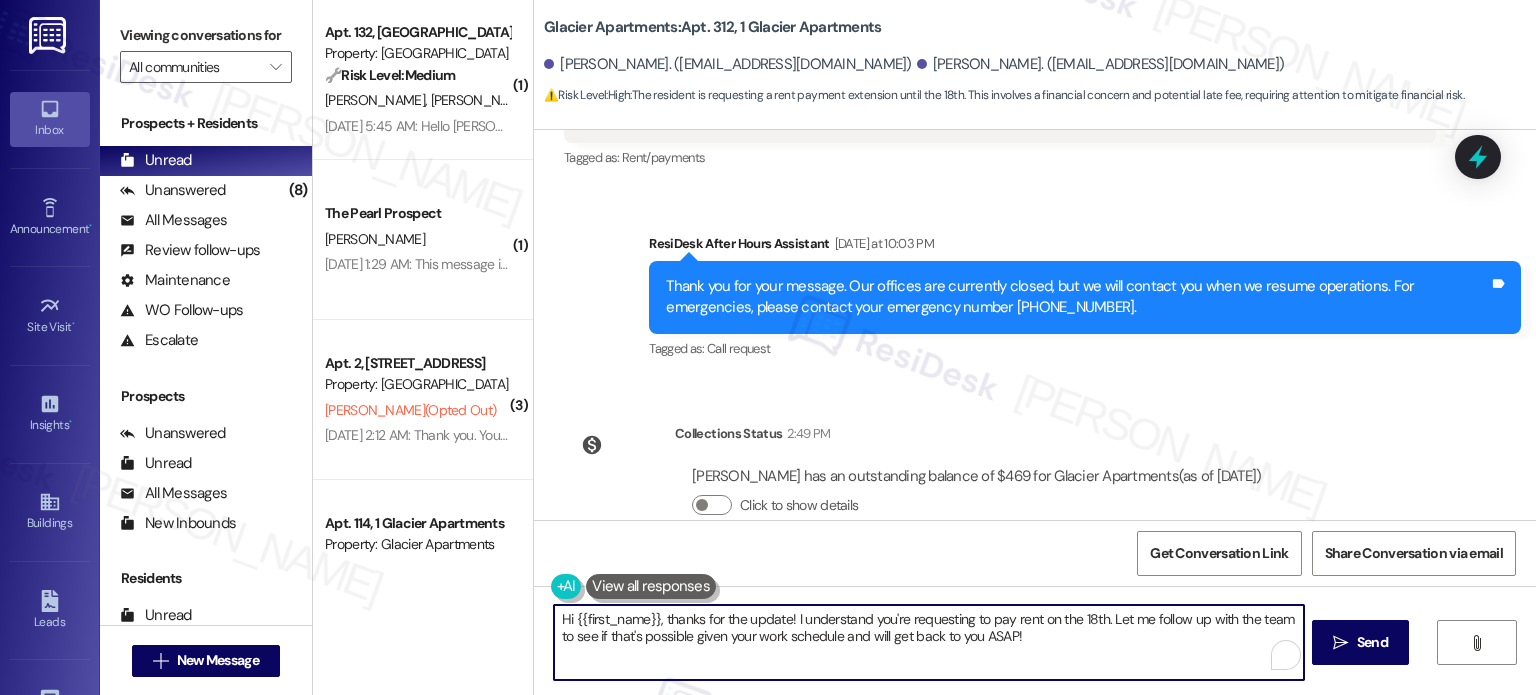 click on "Hi {{first_name}}, thanks for the update! I understand you're requesting to pay rent on the 18th. Let me follow up with the team to see if that's possible given your work schedule and will get back to you ASAP!" at bounding box center [928, 642] 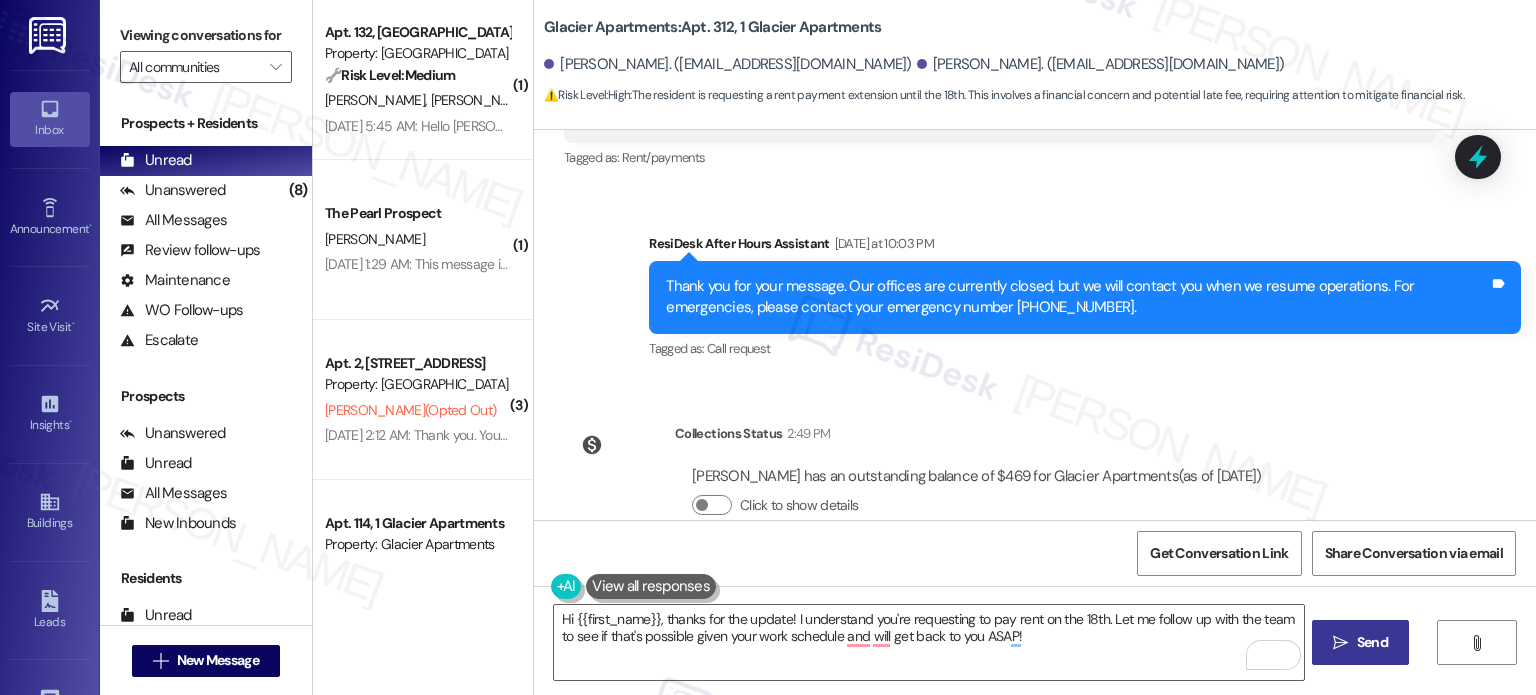 click on "Send" at bounding box center [1372, 642] 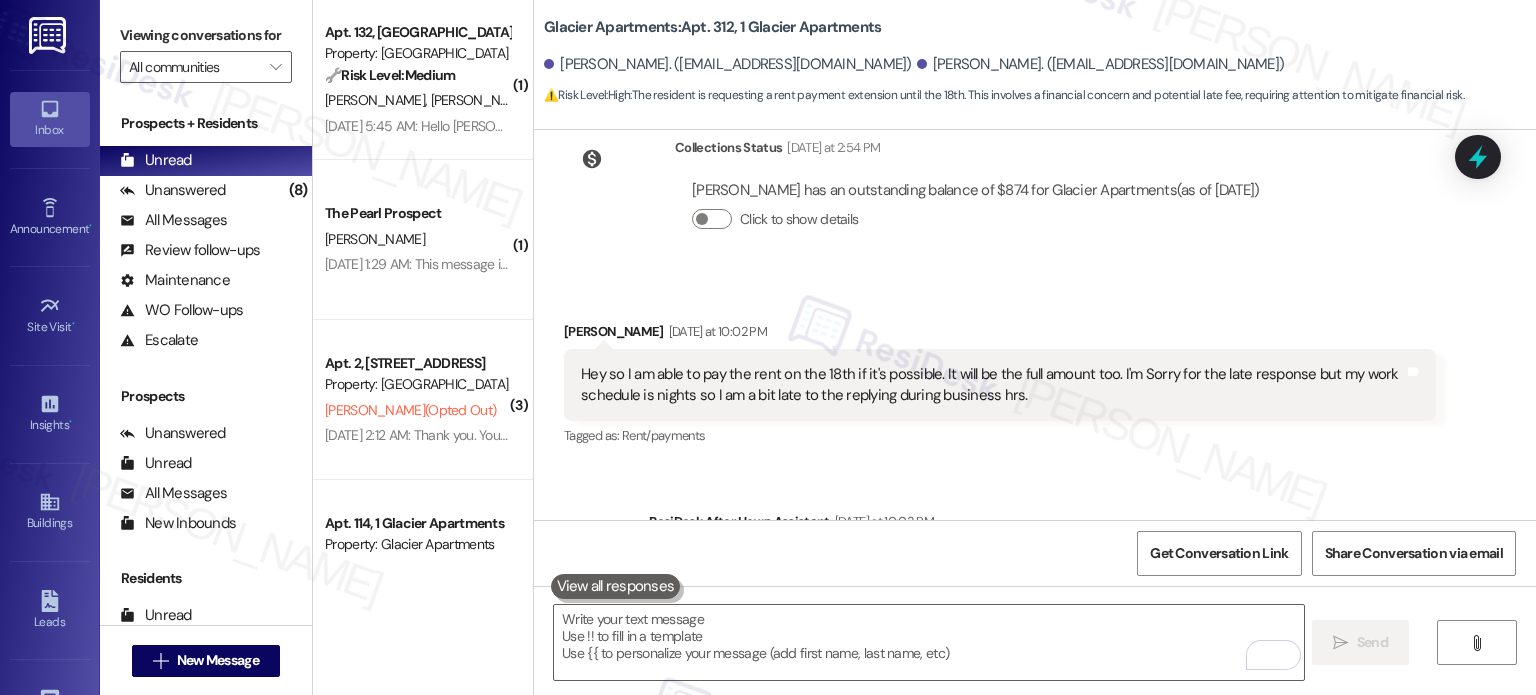 scroll, scrollTop: 7492, scrollLeft: 0, axis: vertical 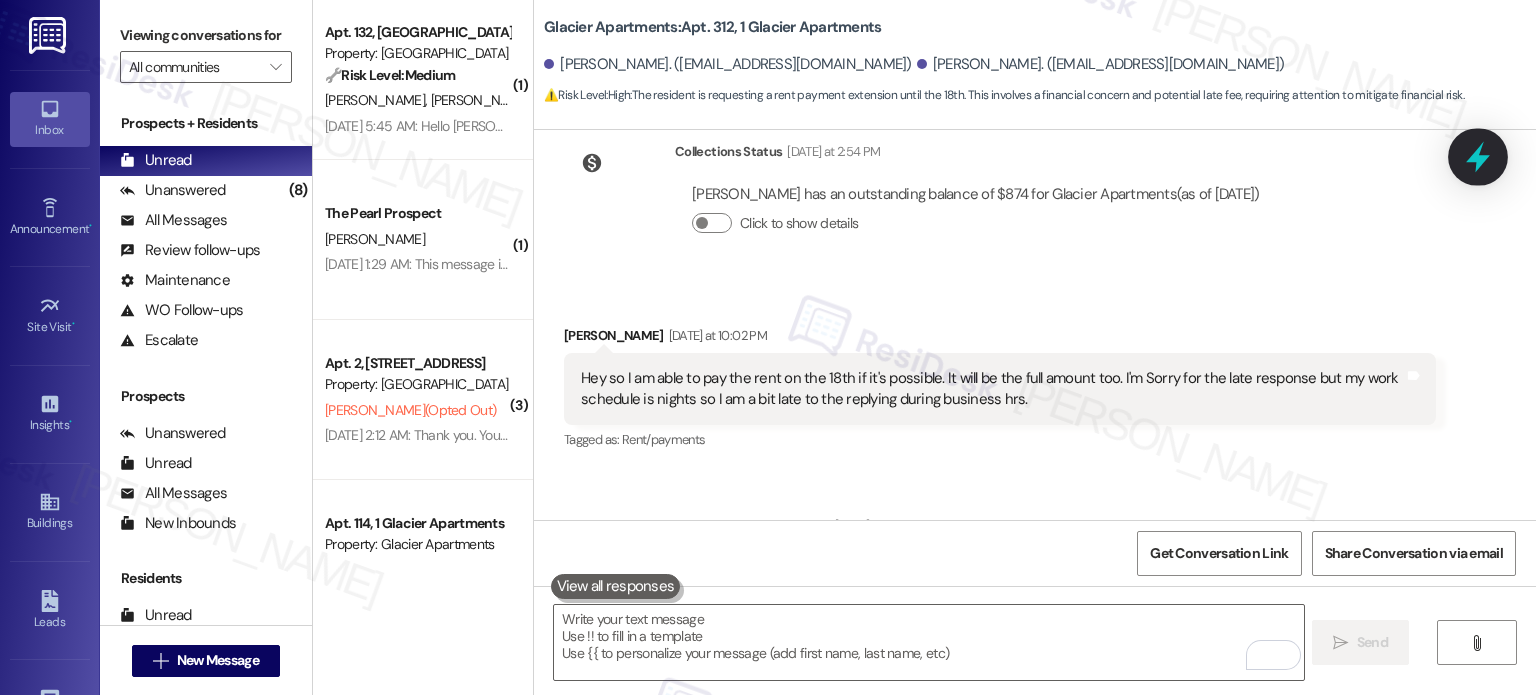 click 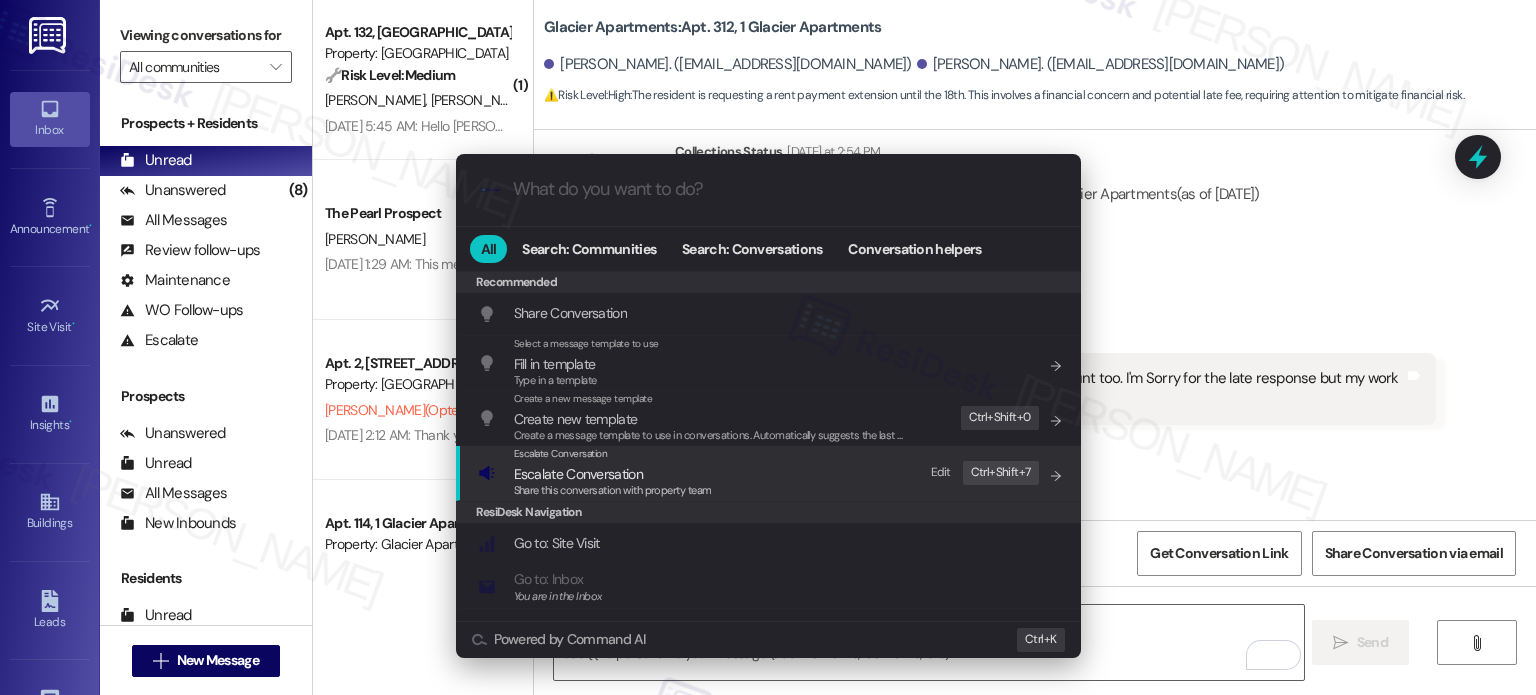 click on "Escalate Conversation" at bounding box center [578, 474] 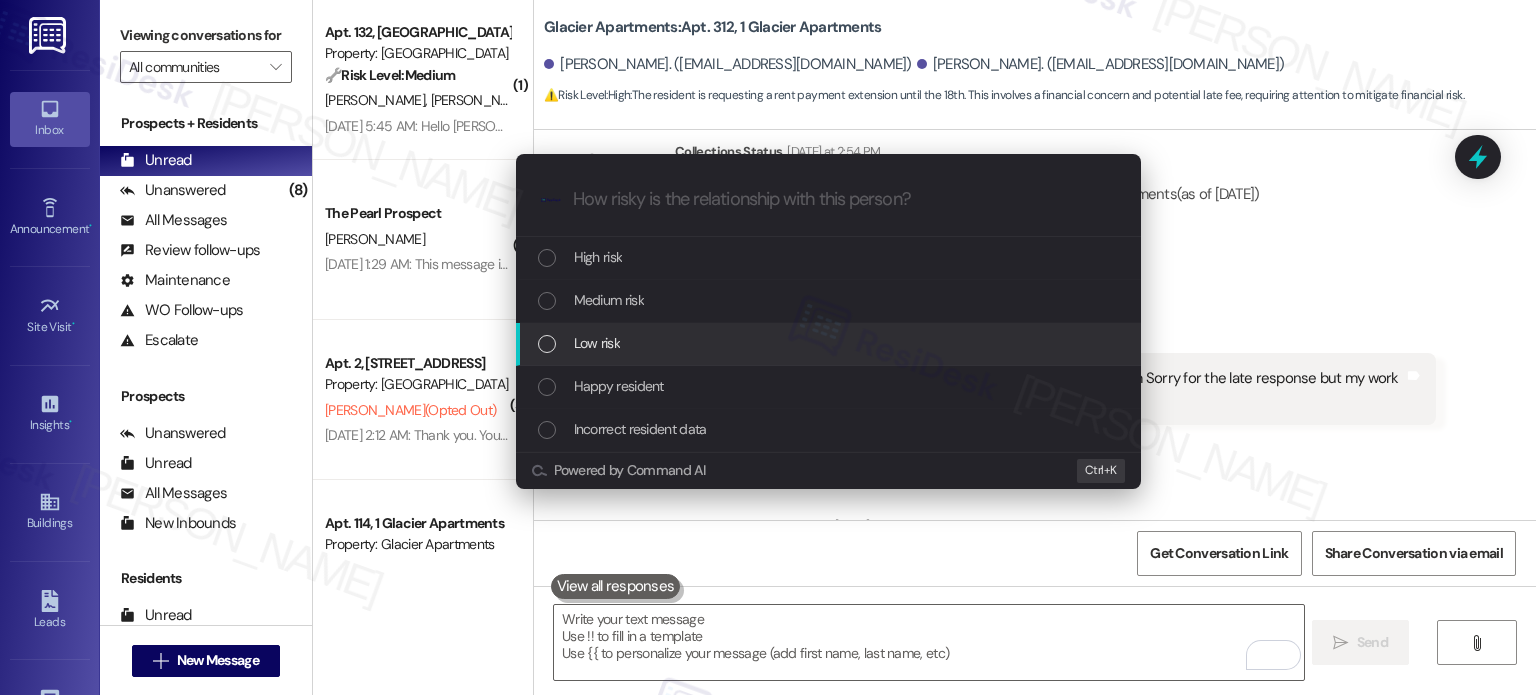 click on "Low risk" at bounding box center [828, 344] 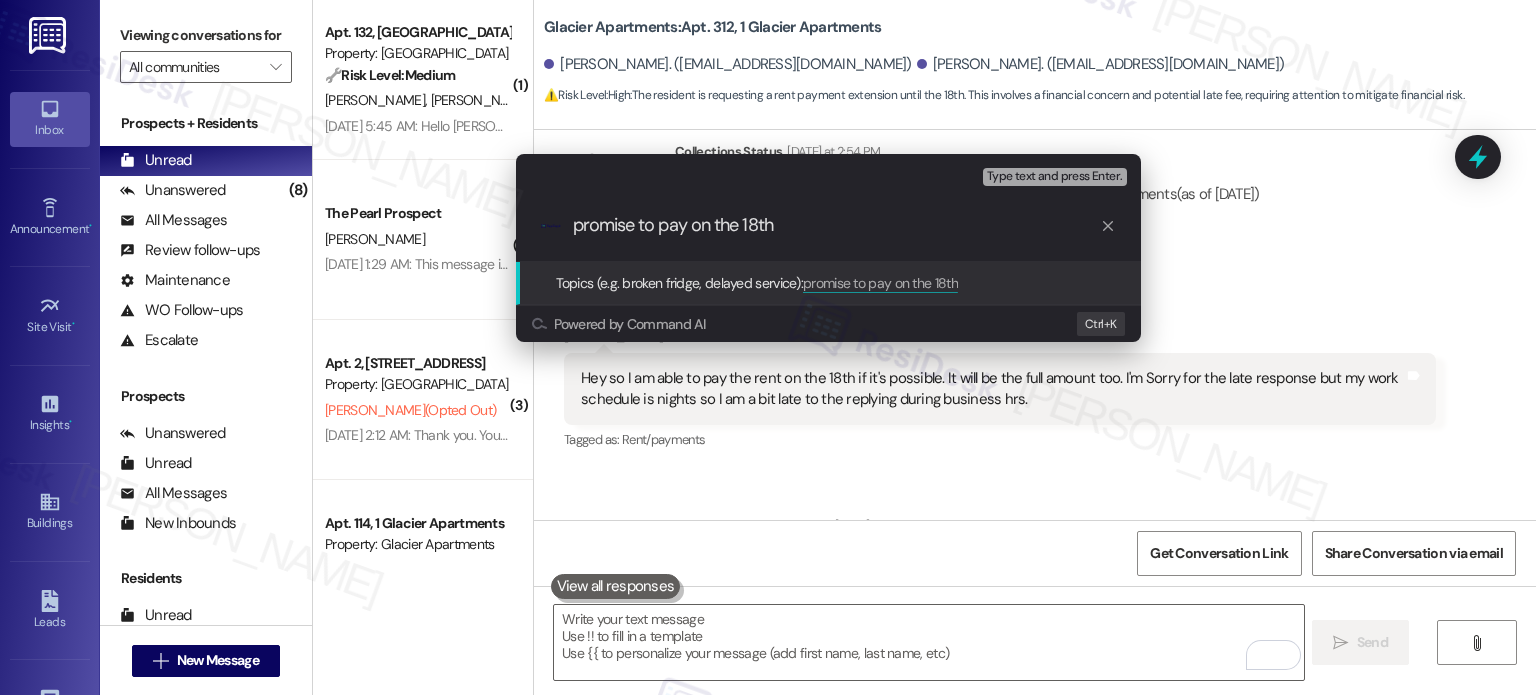 click on "promise to pay on the 18th" at bounding box center [836, 225] 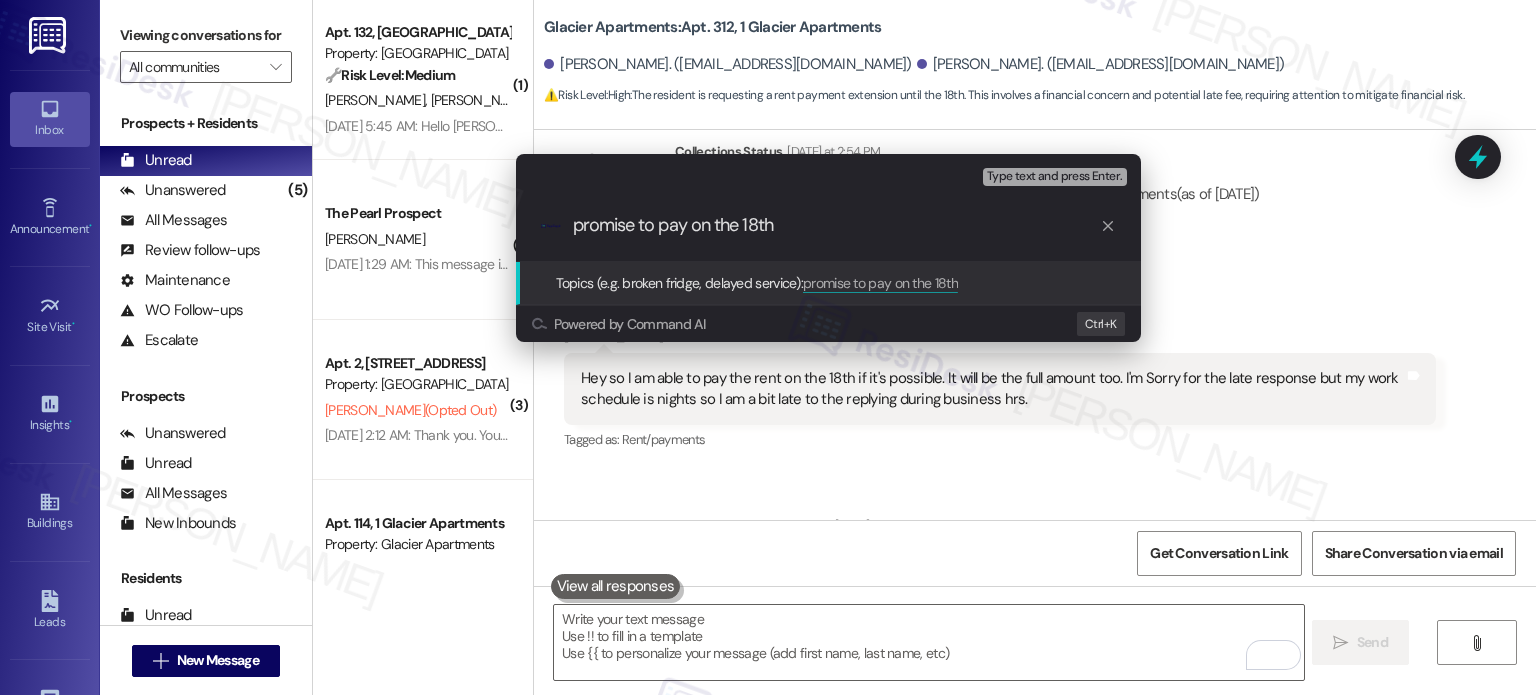 type on "promise to pay on the 18th" 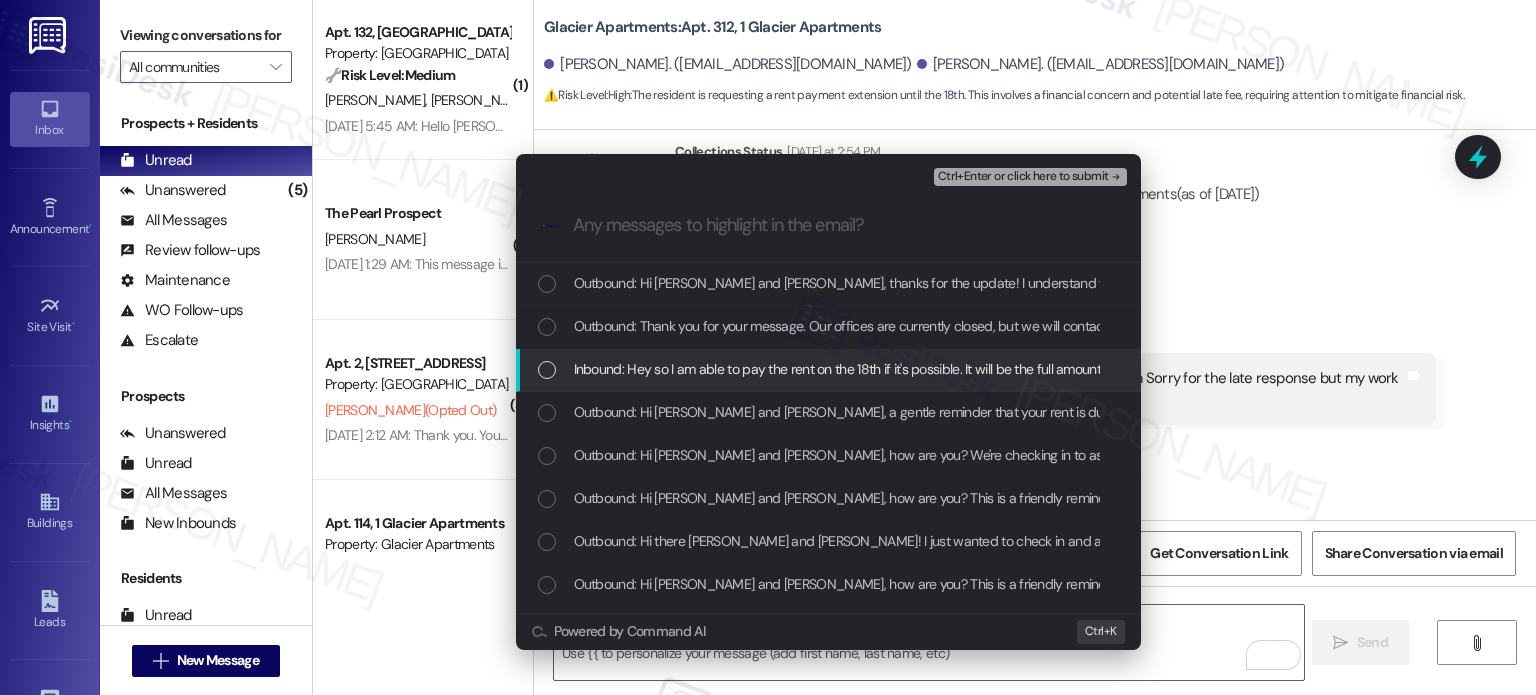 click on "Inbound: Hey so I am able to pay the rent on the 18th if it's possible. It will be the full amount too. I'm Sorry for the late response but my work schedule is nights so I am a bit late to the replying during business hrs." at bounding box center (1181, 369) 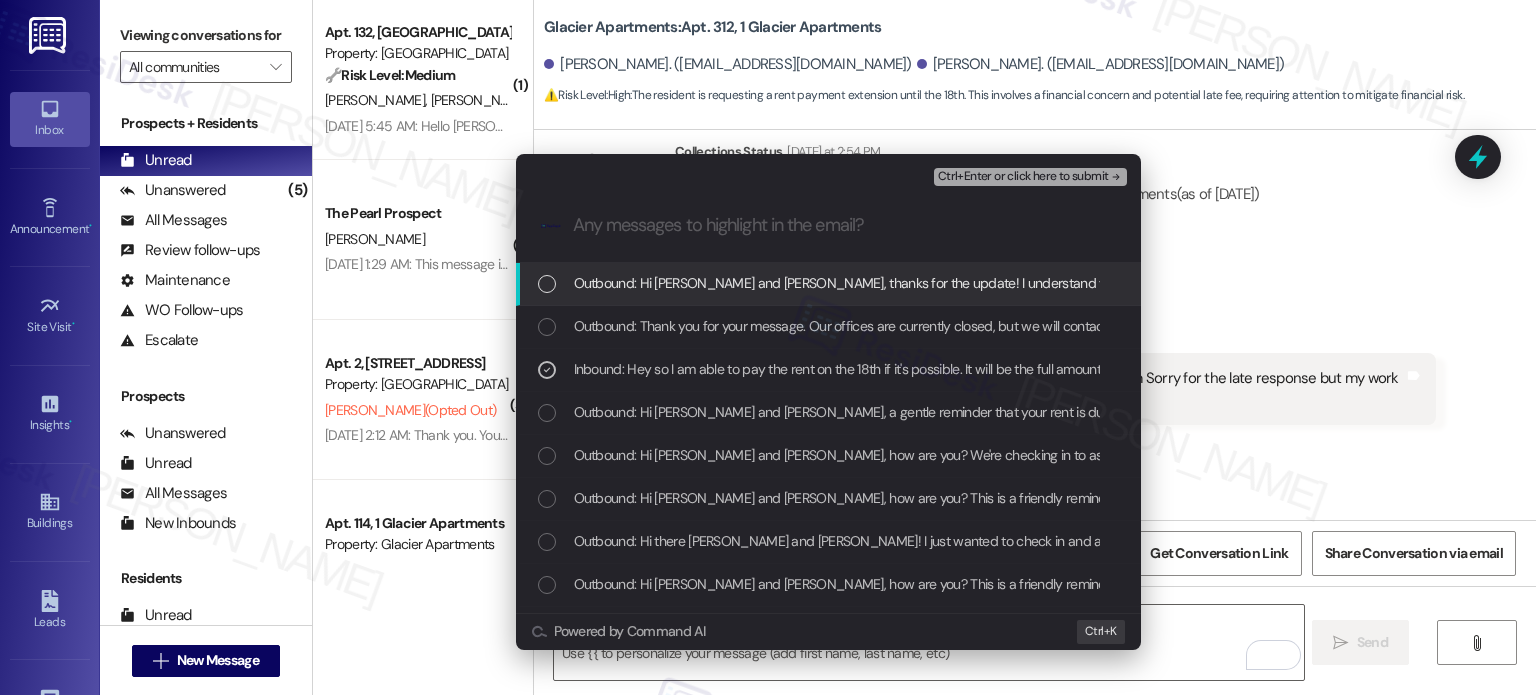 click on "Ctrl+Enter or click here to submit" at bounding box center [1023, 177] 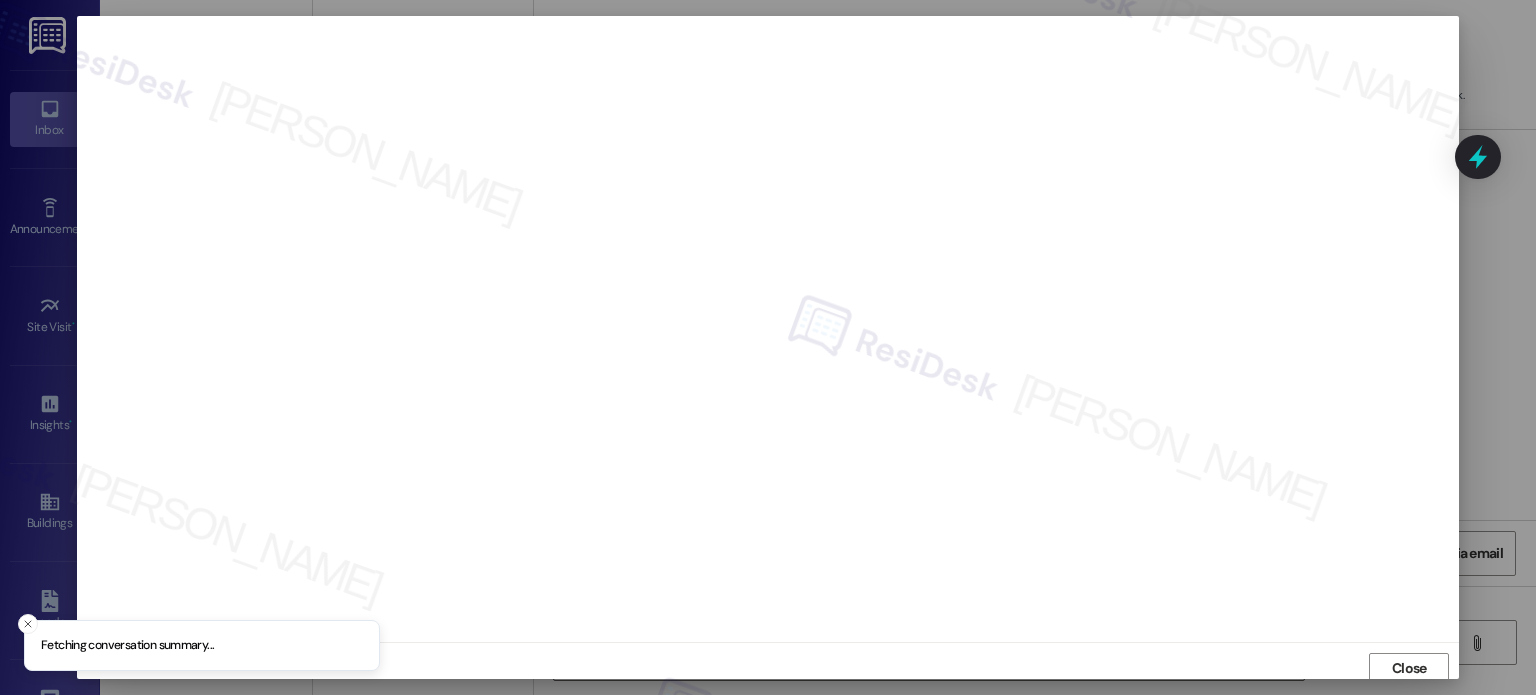 scroll, scrollTop: 5, scrollLeft: 0, axis: vertical 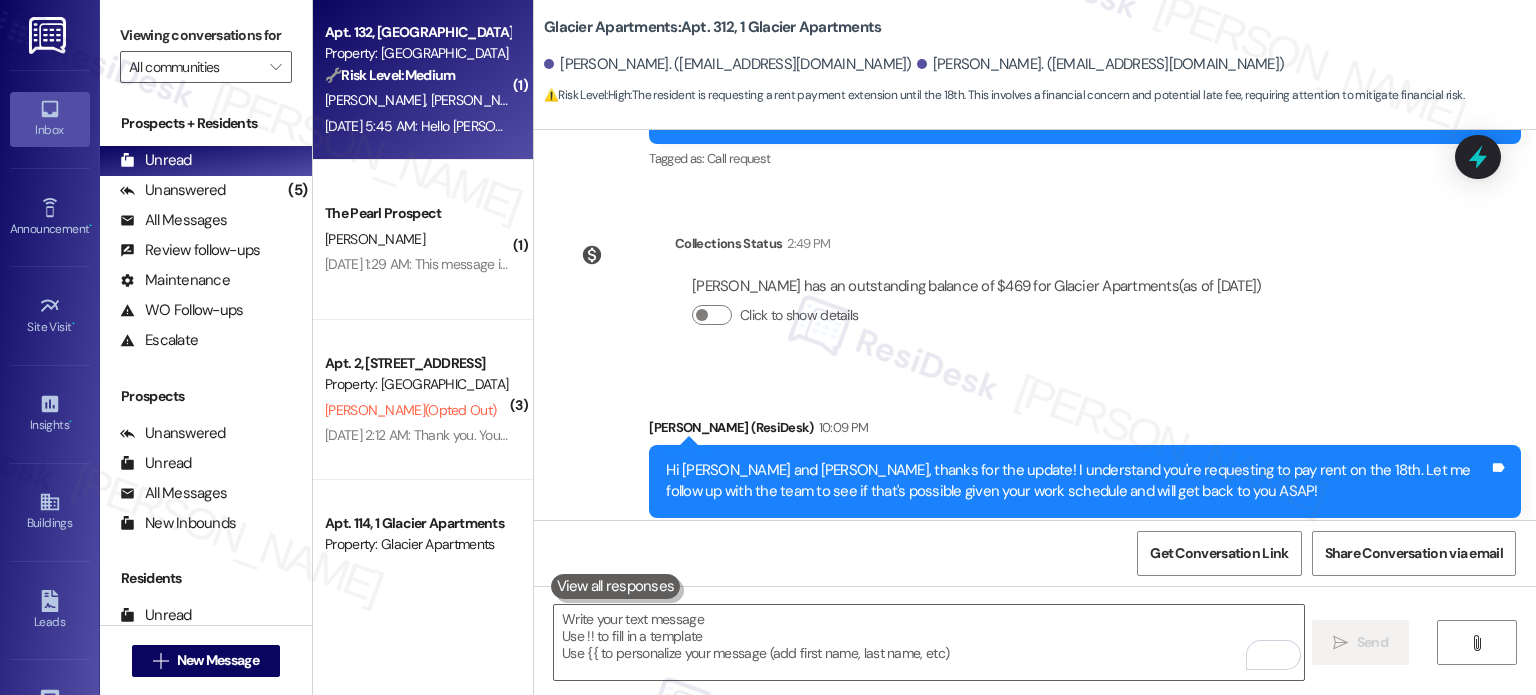 click on "[PERSON_NAME] [PERSON_NAME]" at bounding box center [532, 100] 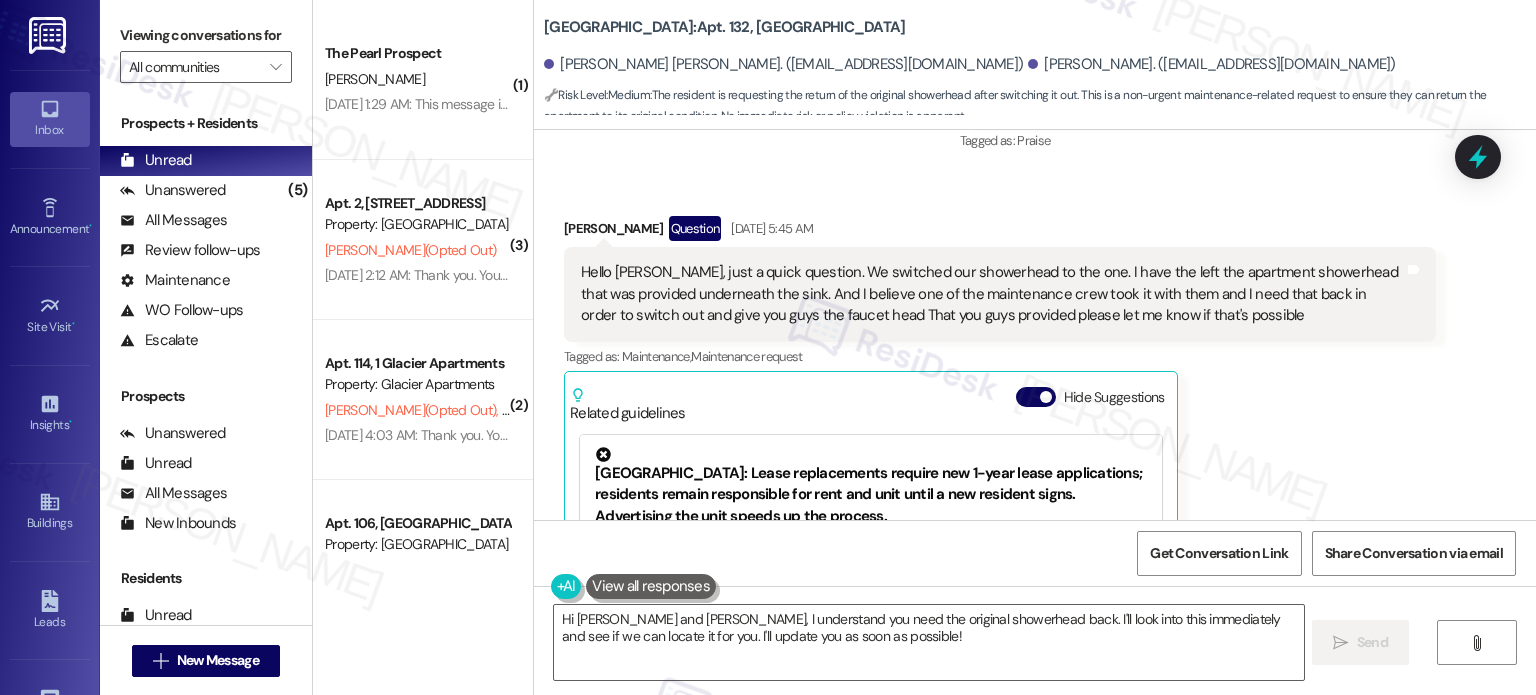 scroll, scrollTop: 9549, scrollLeft: 0, axis: vertical 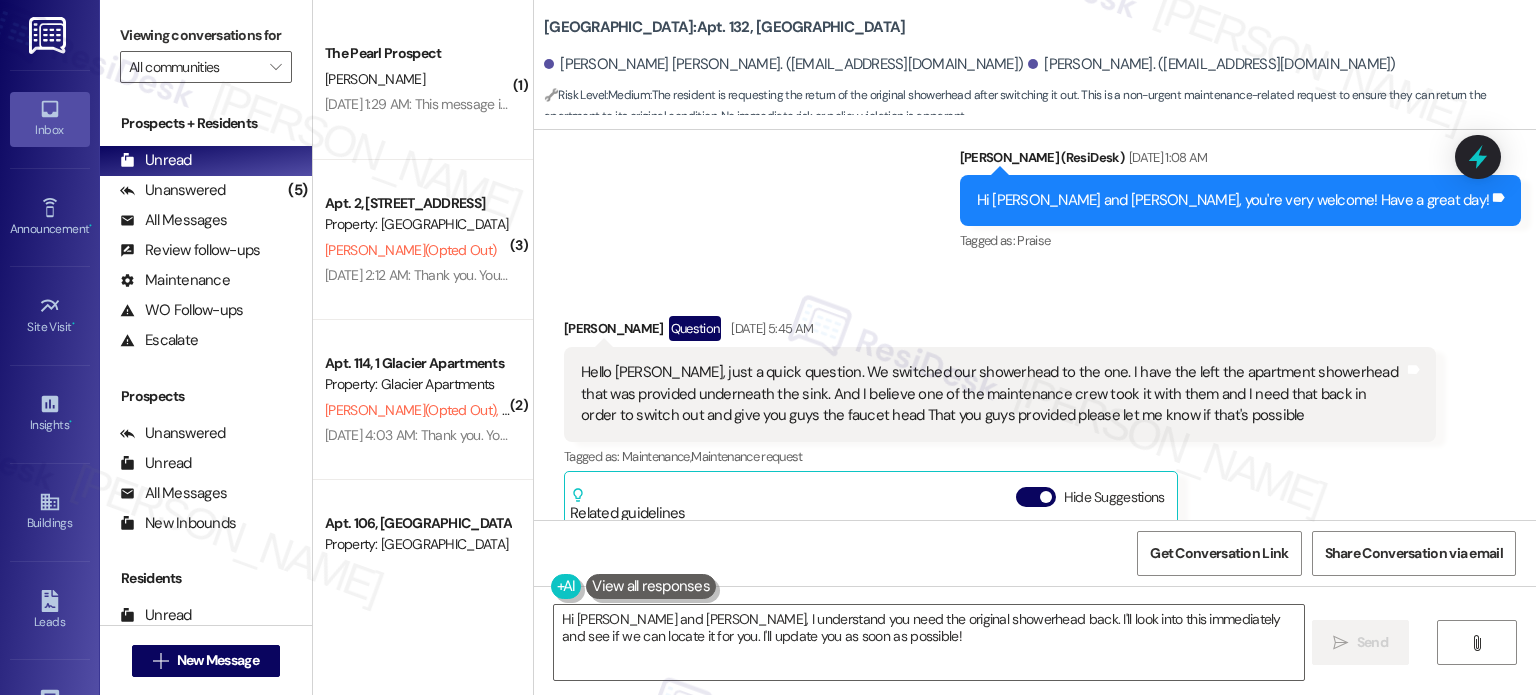click on "Hello [PERSON_NAME], just a quick question. We switched our showerhead to the one. I have the left the apartment showerhead that was provided underneath the sink. And I believe one of the maintenance crew took it with them and I need that back in order to switch out and give you guys the faucet head That you guys provided please let me know if that's possible" at bounding box center (992, 394) 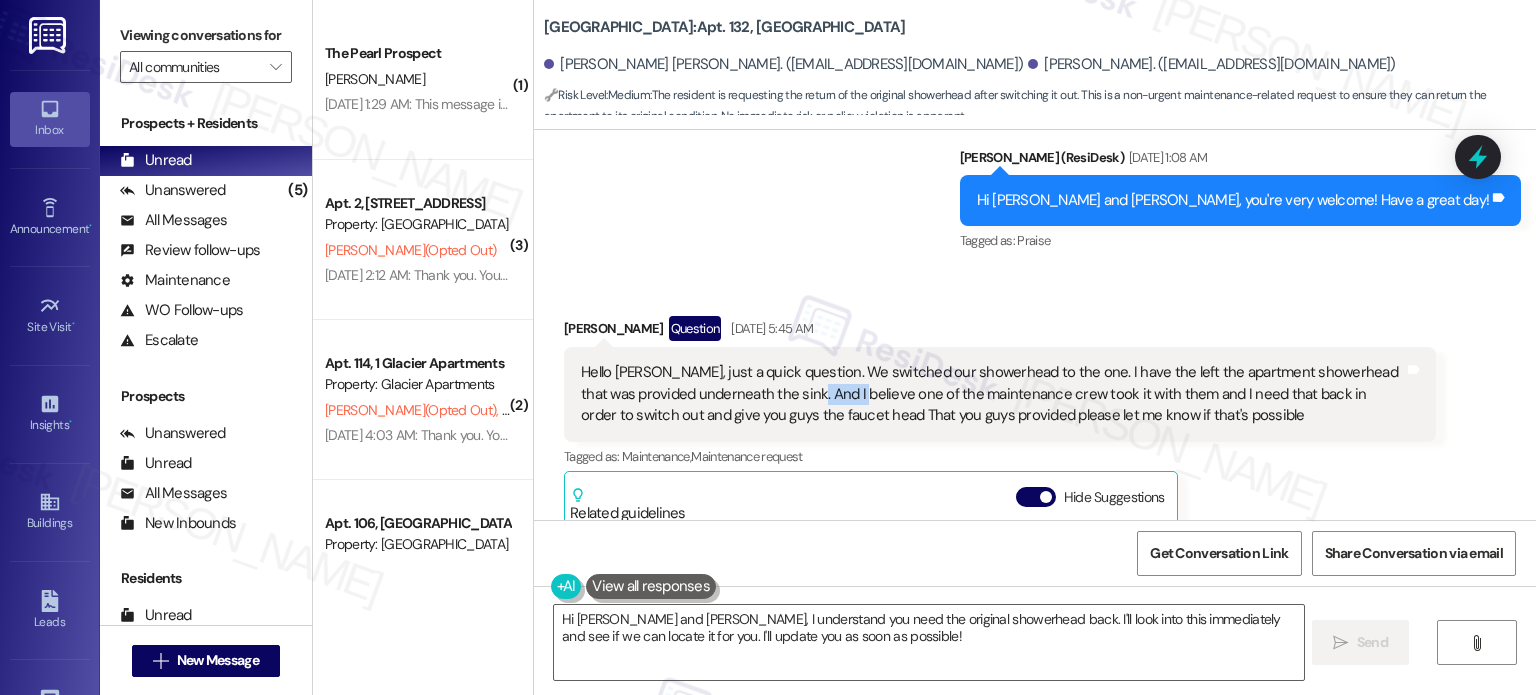 click on "Hello [PERSON_NAME], just a quick question. We switched our showerhead to the one. I have the left the apartment showerhead that was provided underneath the sink. And I believe one of the maintenance crew took it with them and I need that back in order to switch out and give you guys the faucet head That you guys provided please let me know if that's possible" at bounding box center [992, 394] 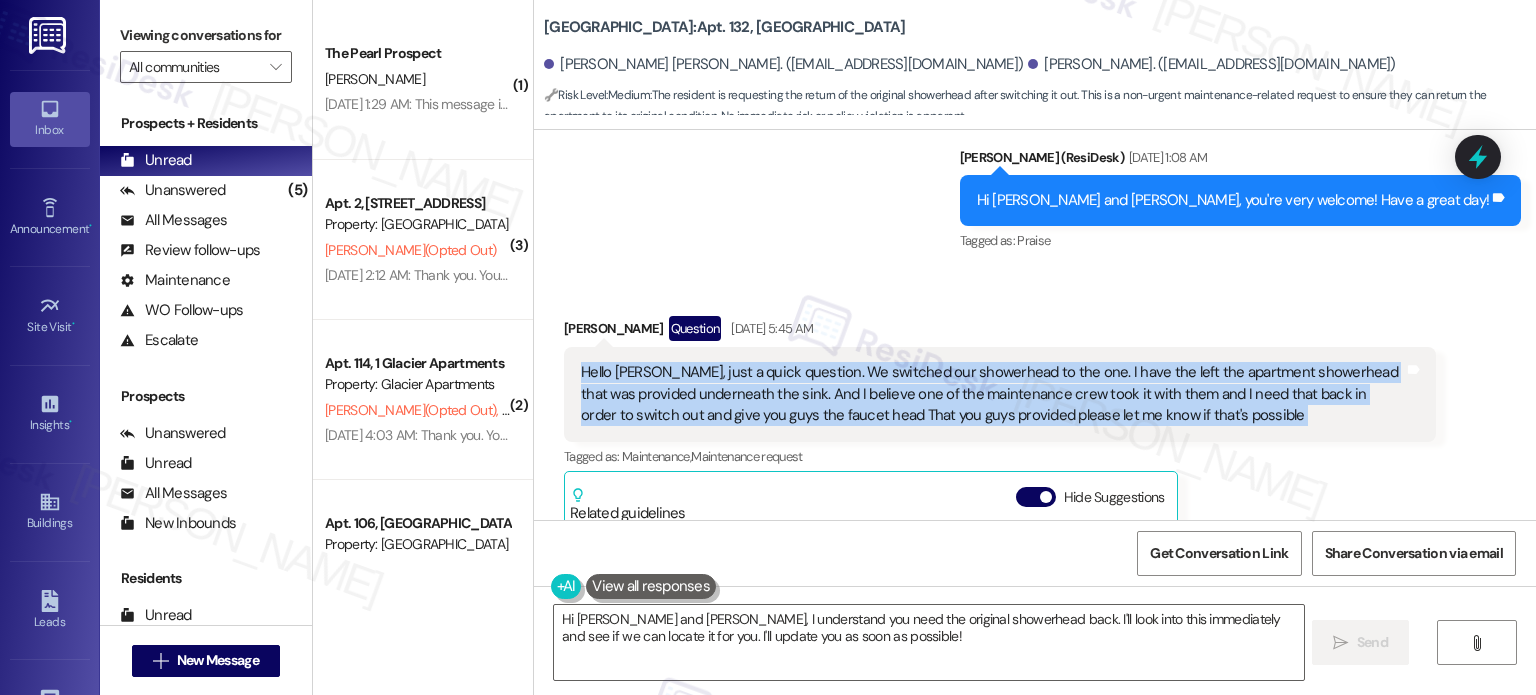click on "Hello [PERSON_NAME], just a quick question. We switched our showerhead to the one. I have the left the apartment showerhead that was provided underneath the sink. And I believe one of the maintenance crew took it with them and I need that back in order to switch out and give you guys the faucet head That you guys provided please let me know if that's possible" at bounding box center [992, 394] 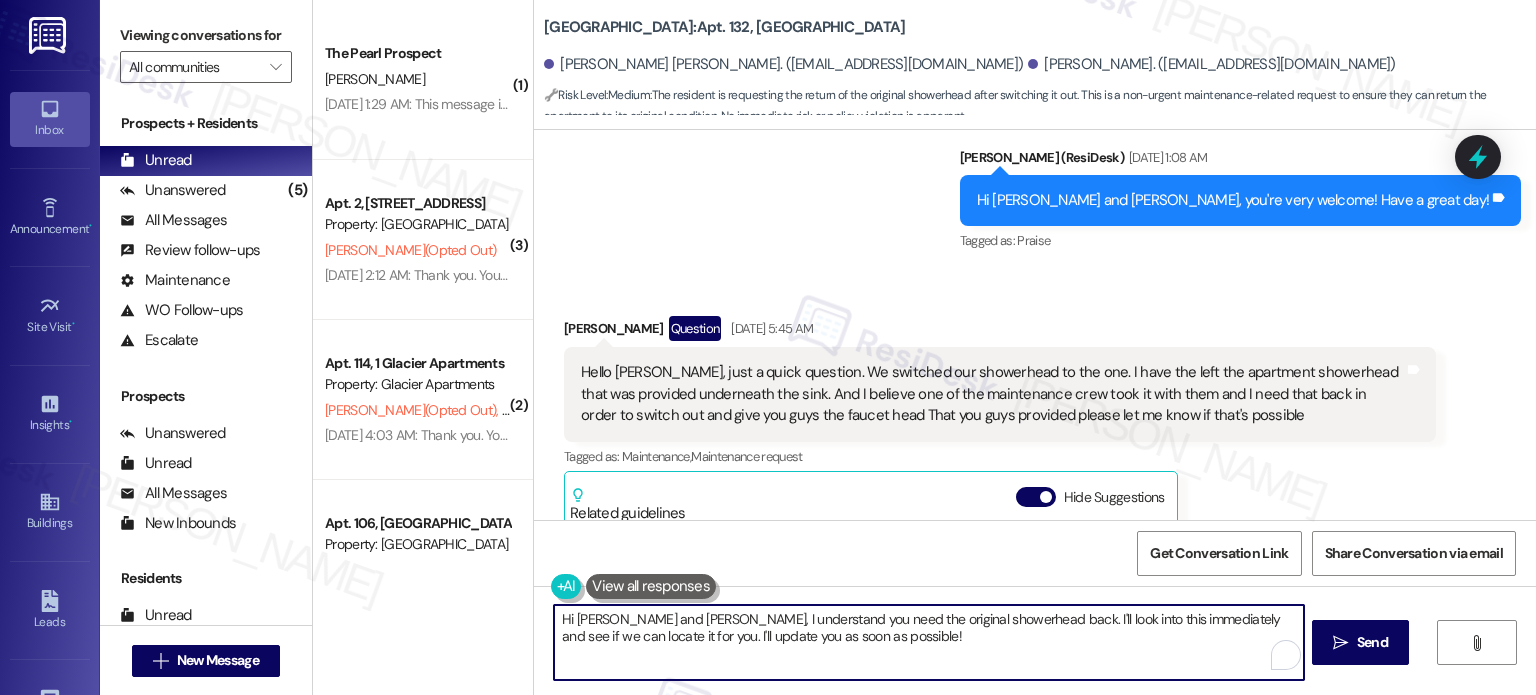 drag, startPoint x: 640, startPoint y: 619, endPoint x: 581, endPoint y: 620, distance: 59.008472 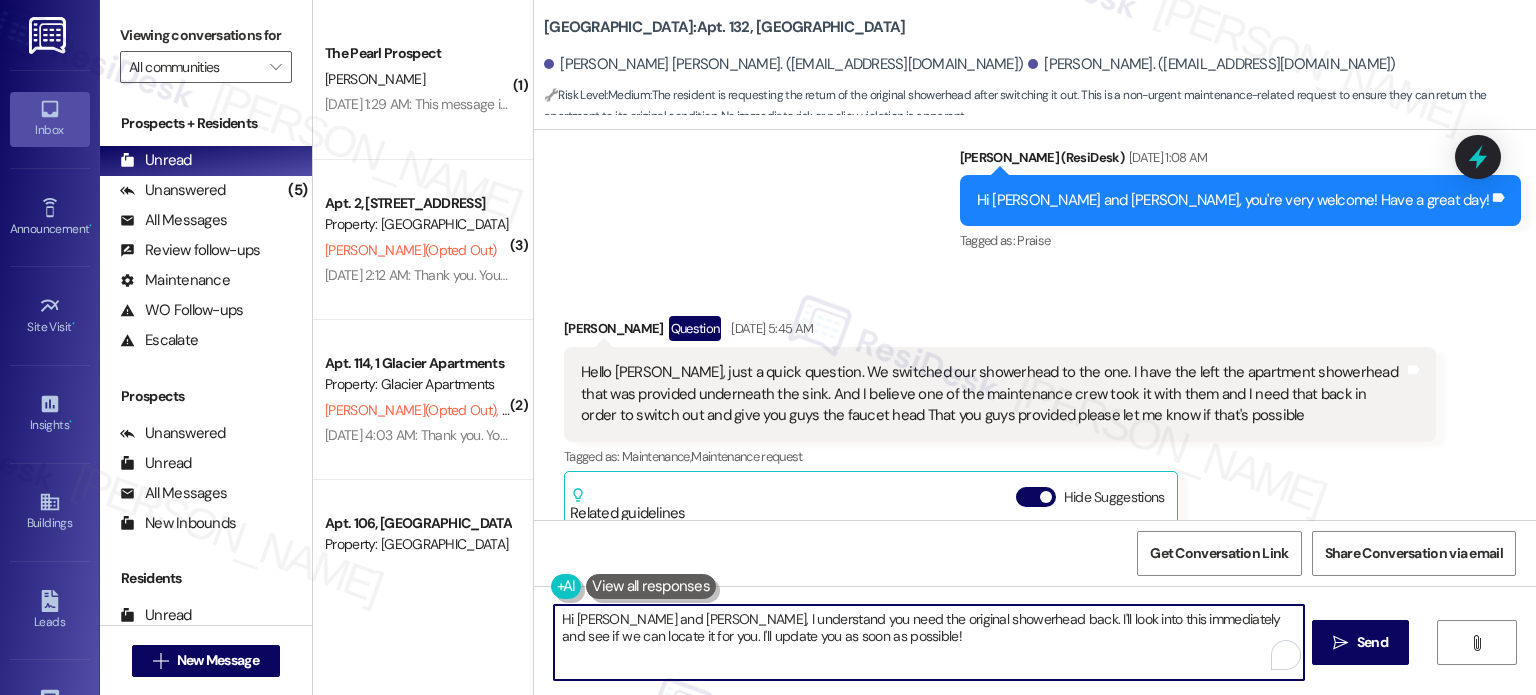click on "Hi [PERSON_NAME] and [PERSON_NAME], I understand you need the original showerhead back. I'll look into this immediately and see if we can locate it for you. I'll update you as soon as possible!" at bounding box center (928, 642) 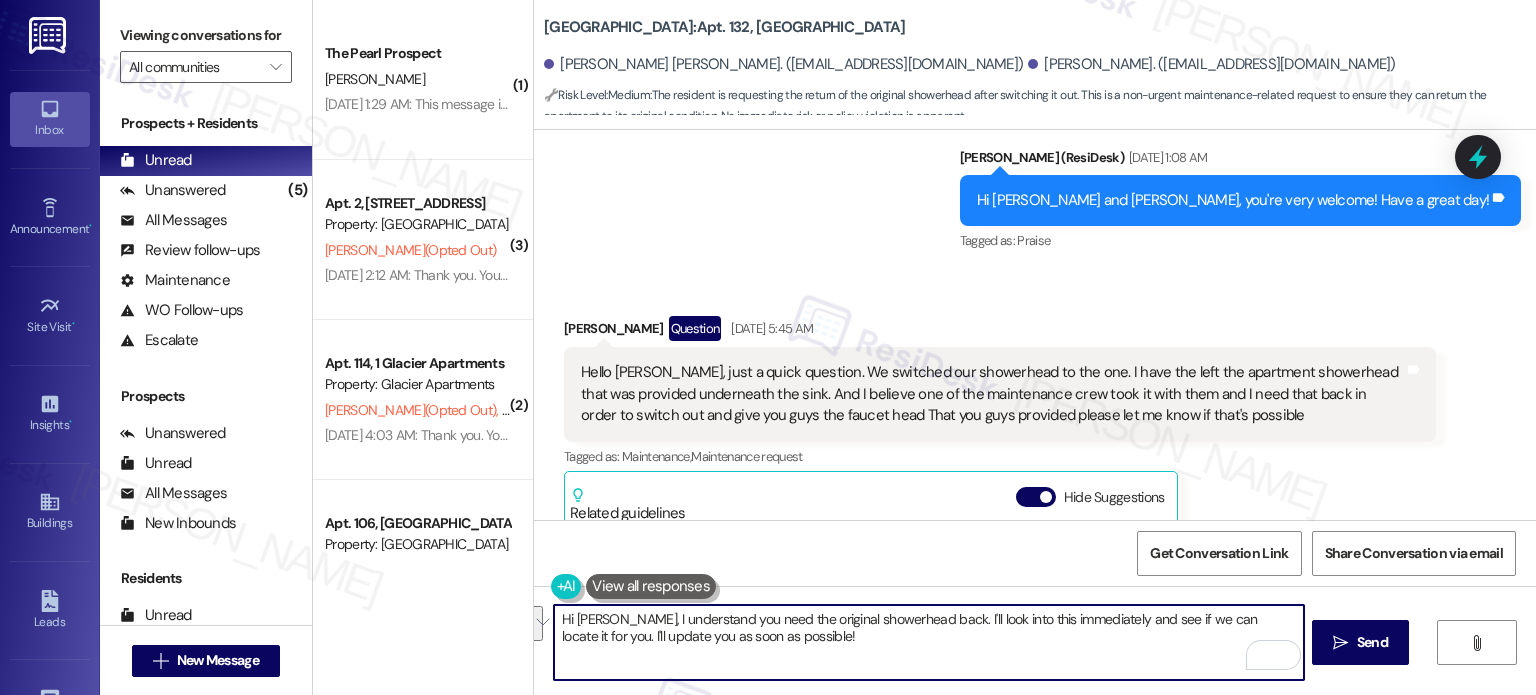 drag, startPoint x: 908, startPoint y: 615, endPoint x: 948, endPoint y: 663, distance: 62.482 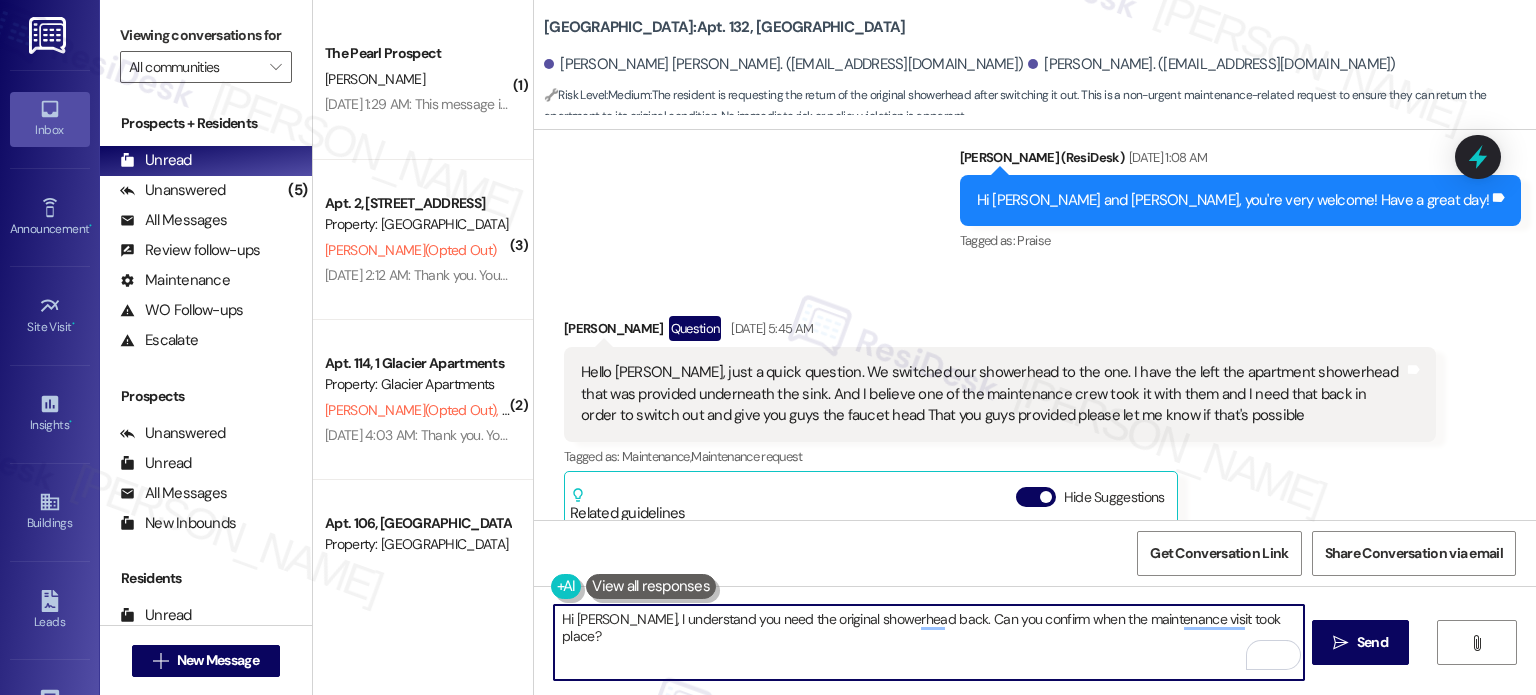 click on "Hi [PERSON_NAME], I understand you need the original showerhead back. Can you confirm when the maintenance visit took place?" at bounding box center (928, 642) 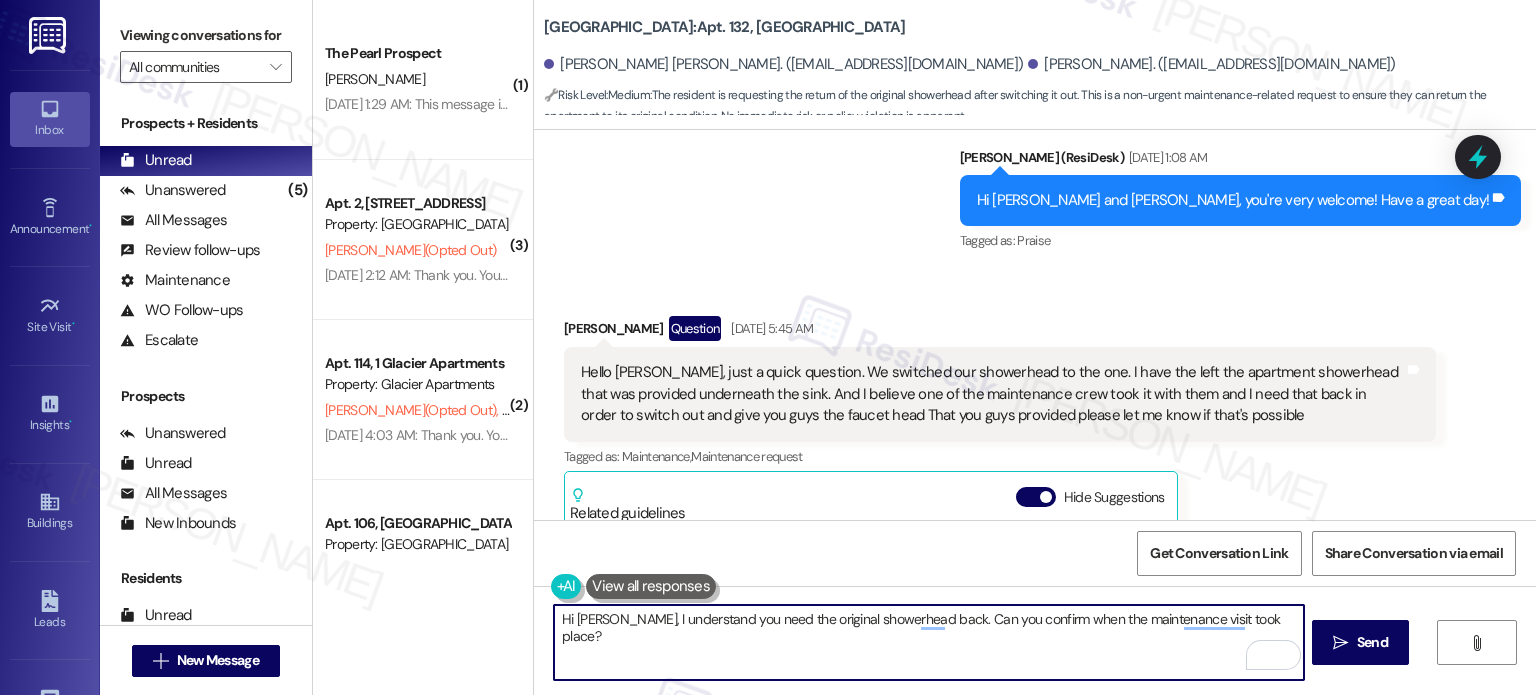 paste on "Do you know which maintenance technician entered your unit?" 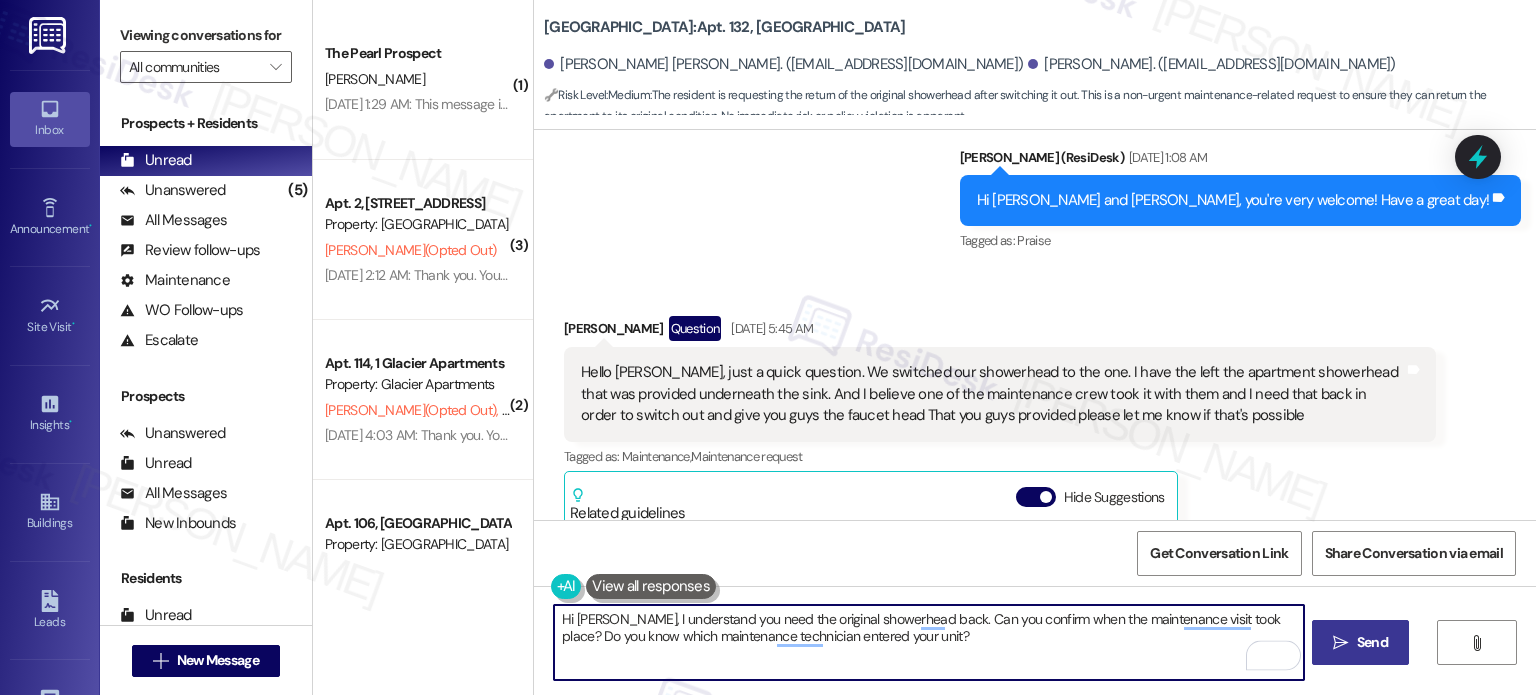 type on "Hi [PERSON_NAME], I understand you need the original showerhead back. Can you confirm when the maintenance visit took place? Do you know which maintenance technician entered your unit?" 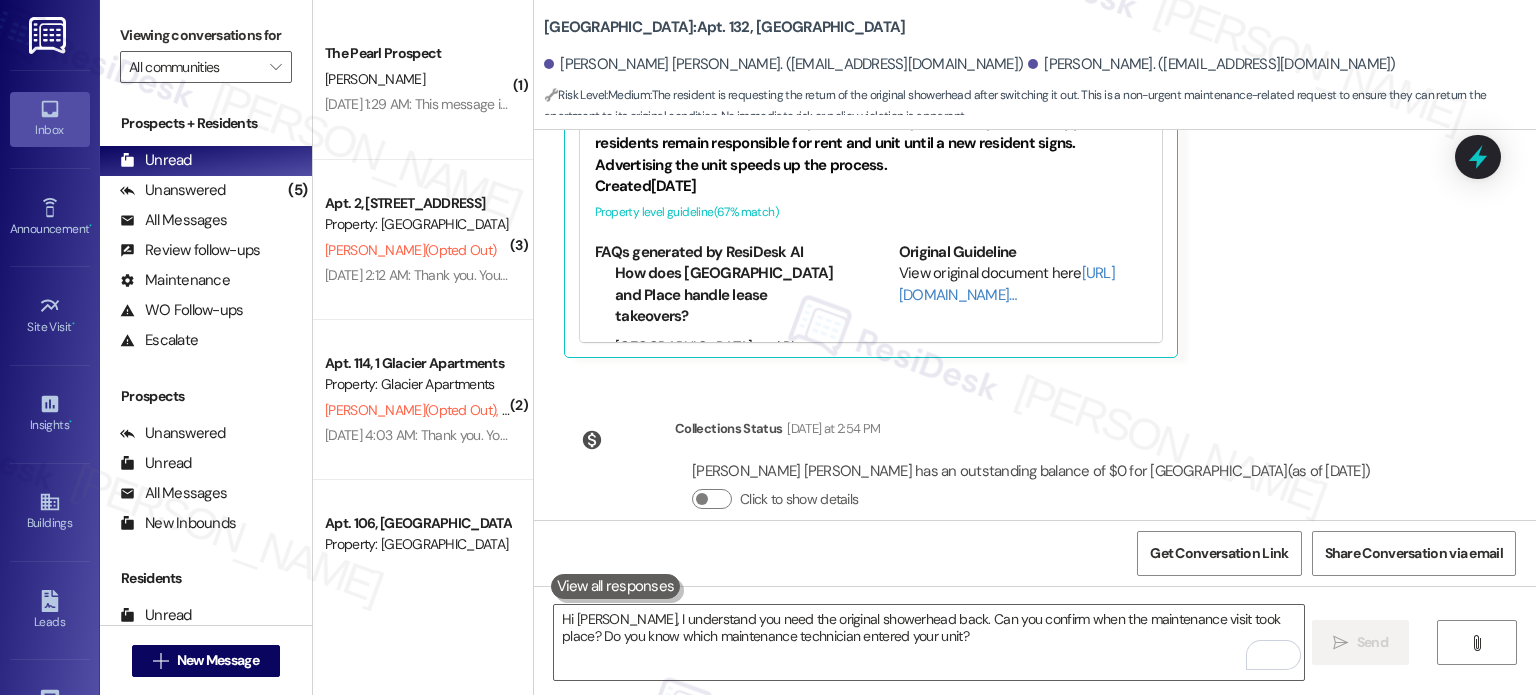 scroll, scrollTop: 10110, scrollLeft: 0, axis: vertical 